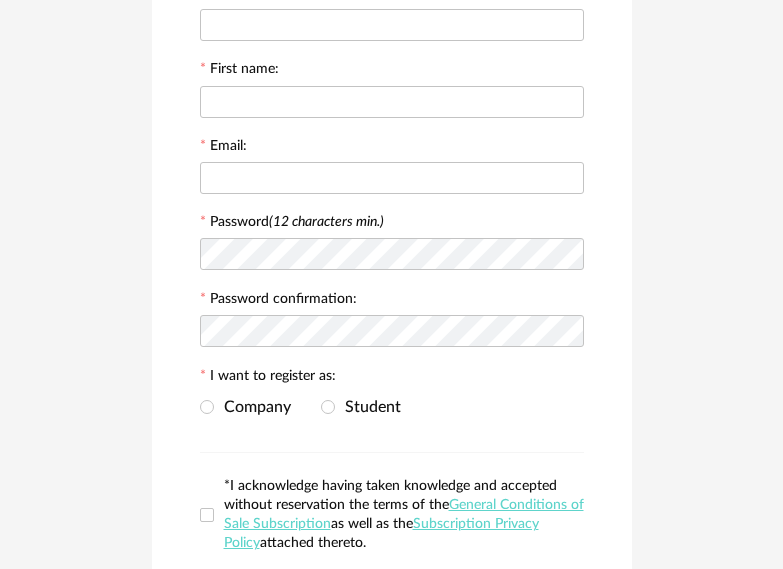 scroll, scrollTop: 0, scrollLeft: 0, axis: both 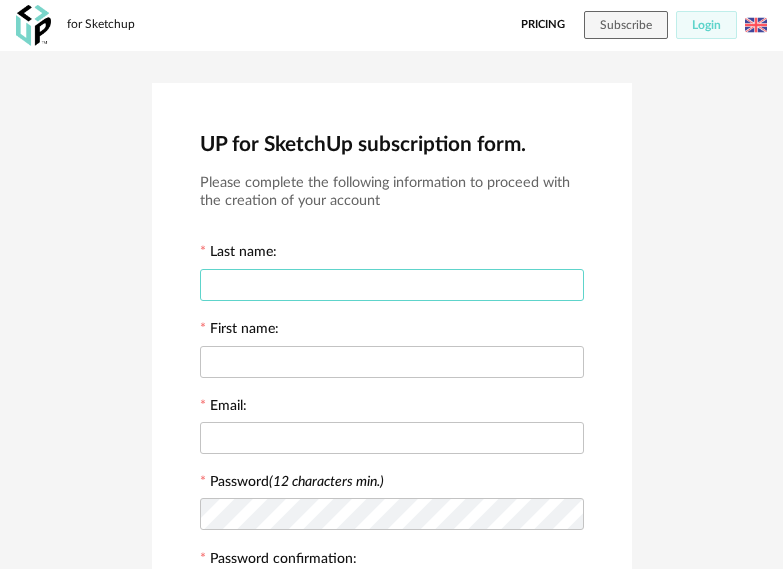 click at bounding box center [392, 285] 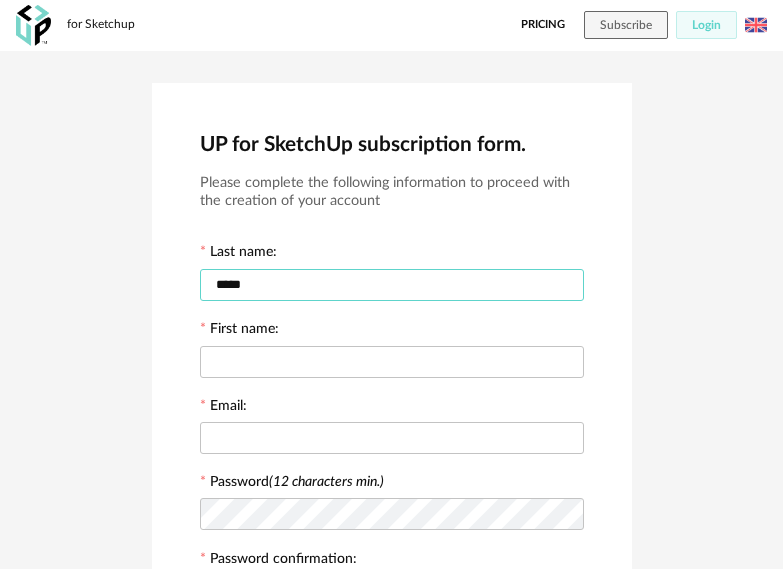 type on "*****" 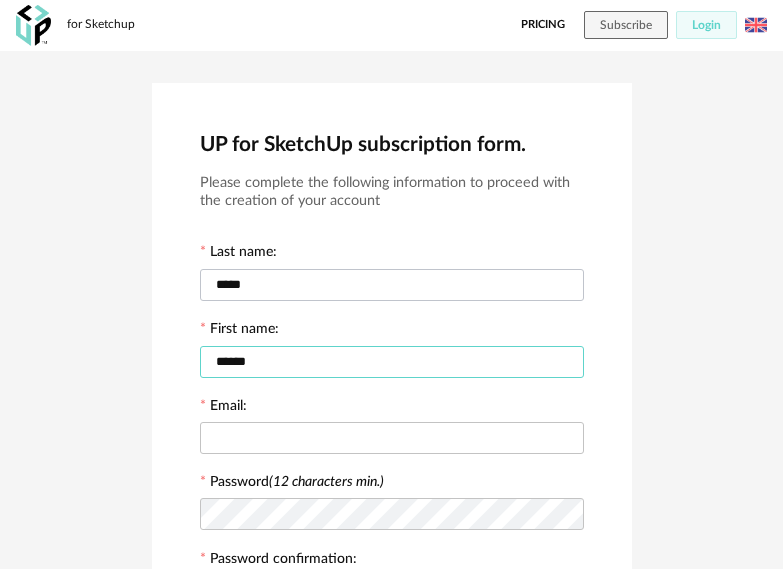 type on "******" 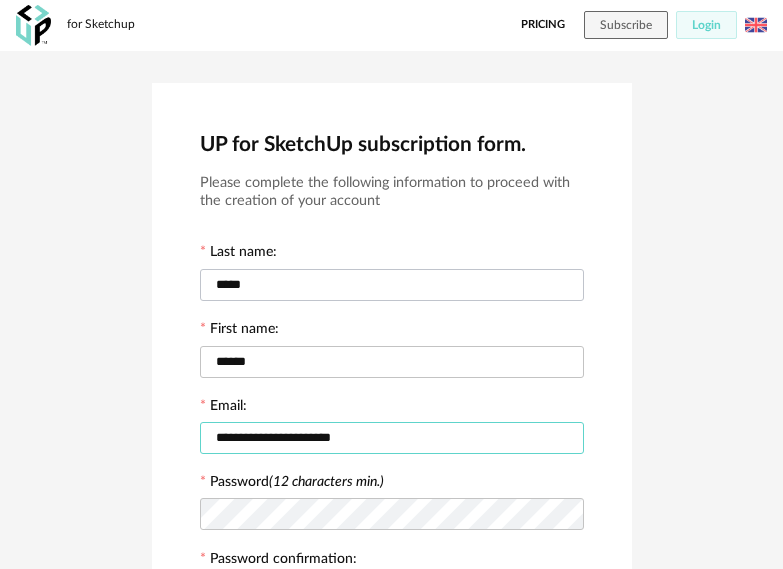 type on "**********" 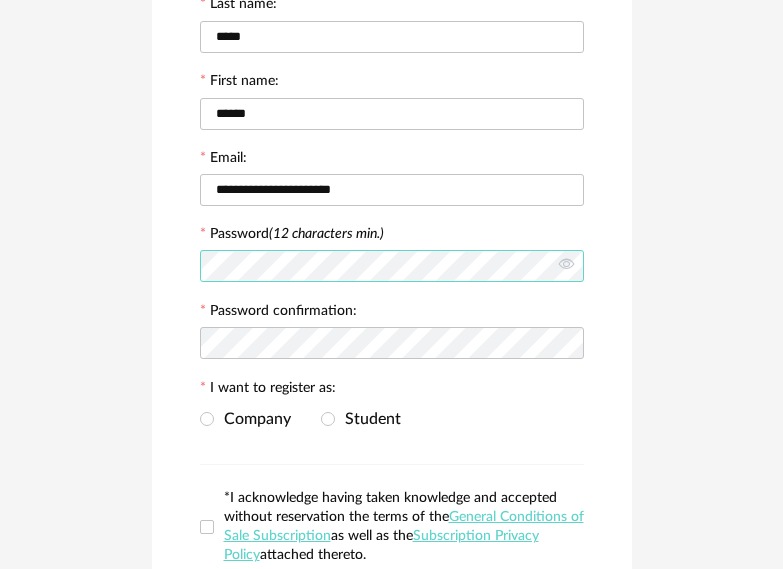 scroll, scrollTop: 300, scrollLeft: 0, axis: vertical 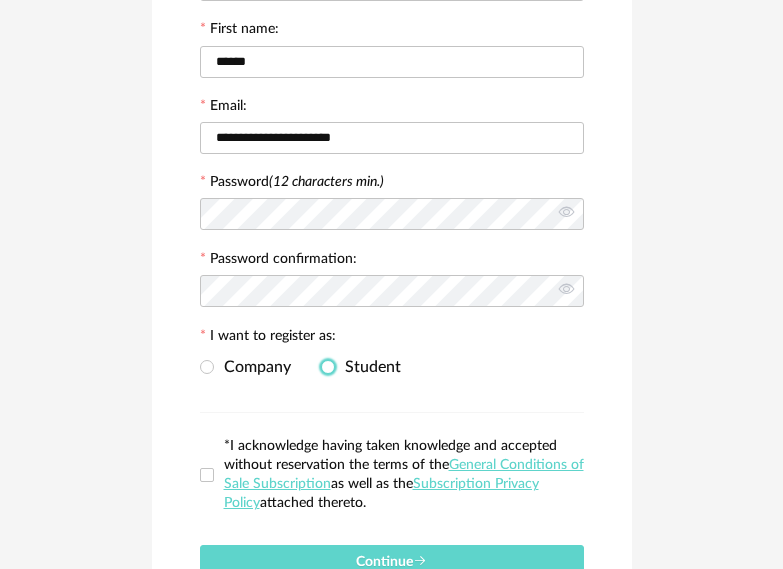 click at bounding box center [328, 367] 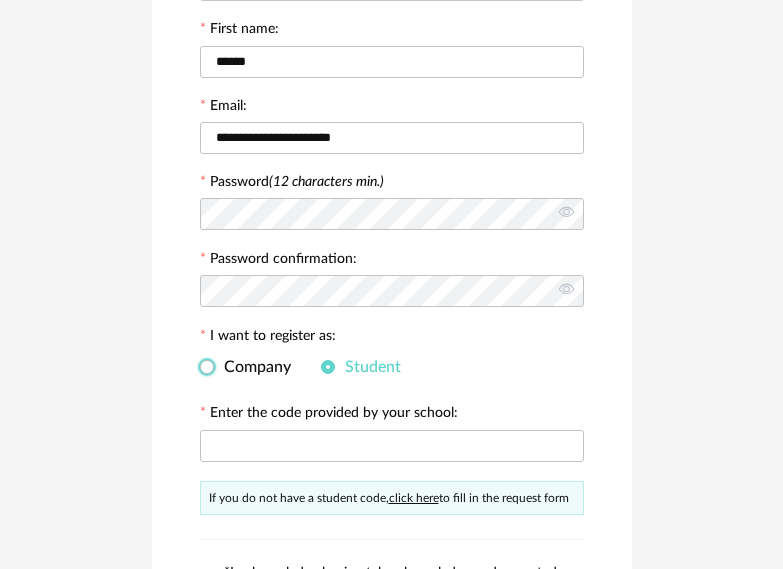 click on "Company" at bounding box center (252, 367) 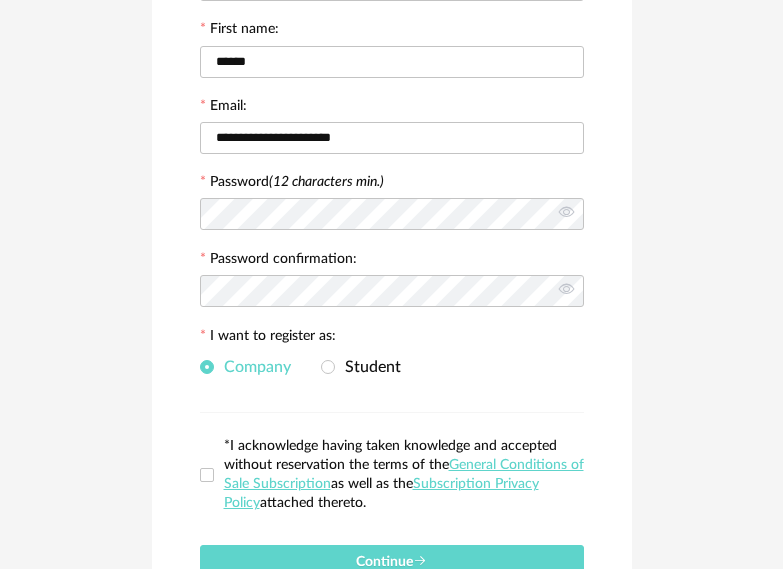 click on "*I acknowledge having taken knowledge and accepted without reservation the terms of the  General Conditions of Sale Subscription  as well as the  Subscription Privacy Policy  attached thereto." at bounding box center (392, 475) 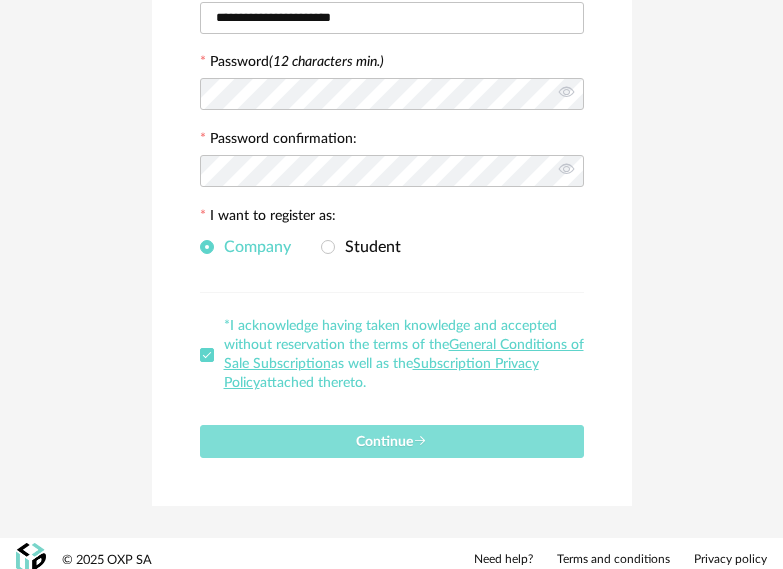 scroll, scrollTop: 433, scrollLeft: 0, axis: vertical 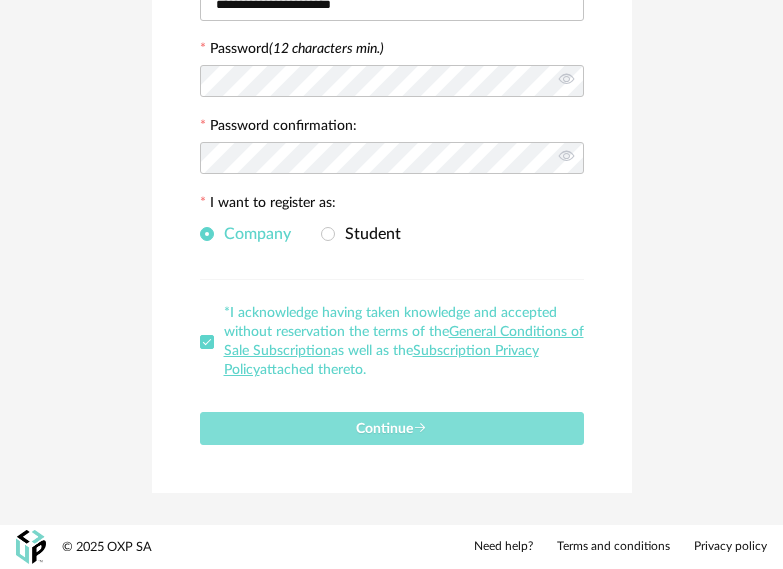 click on "Continue" at bounding box center (392, 428) 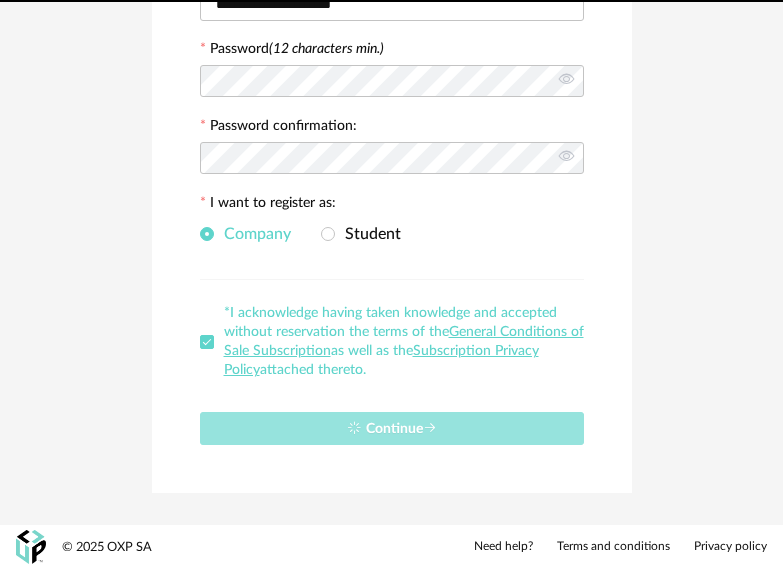 type 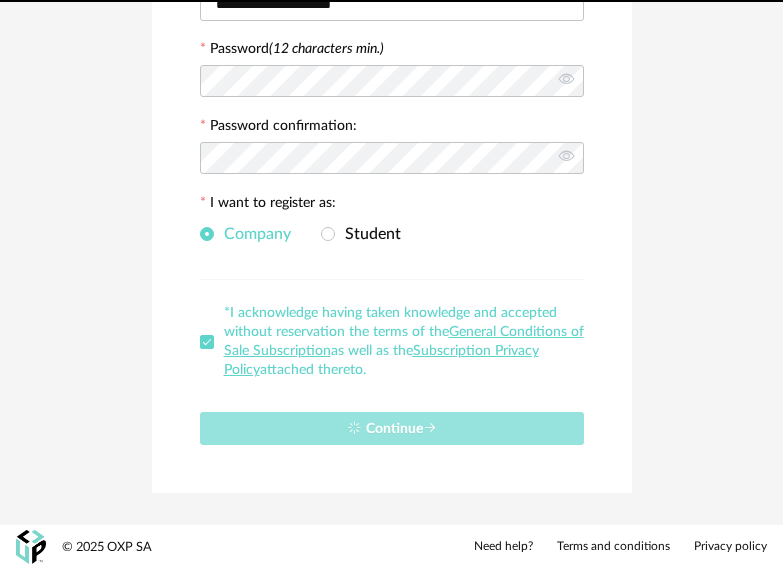 scroll, scrollTop: 0, scrollLeft: 0, axis: both 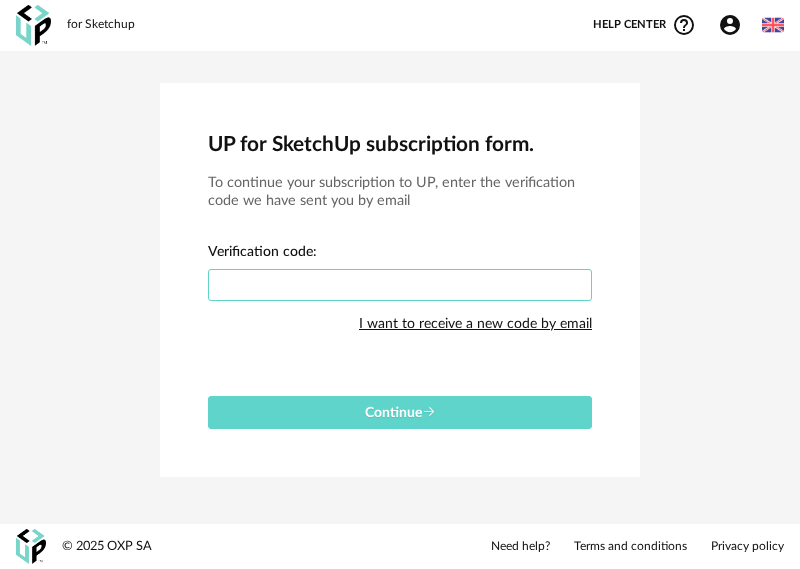 click at bounding box center [400, 285] 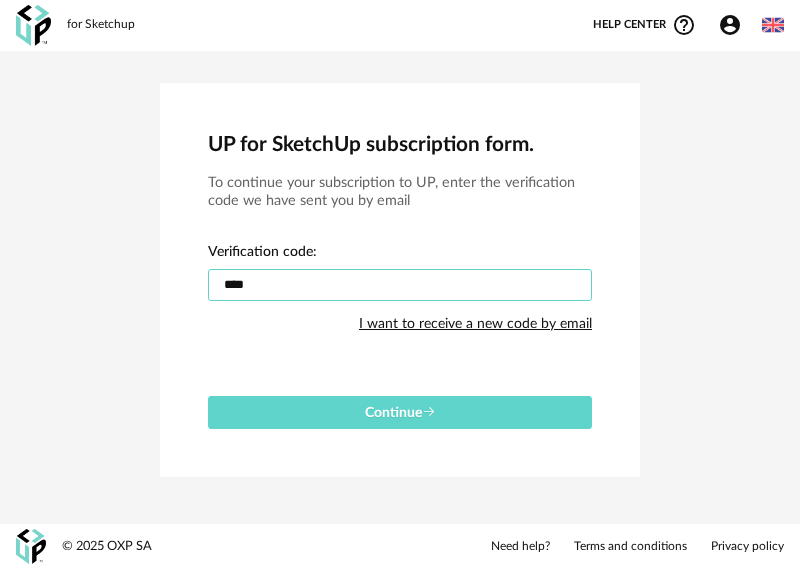 type on "****" 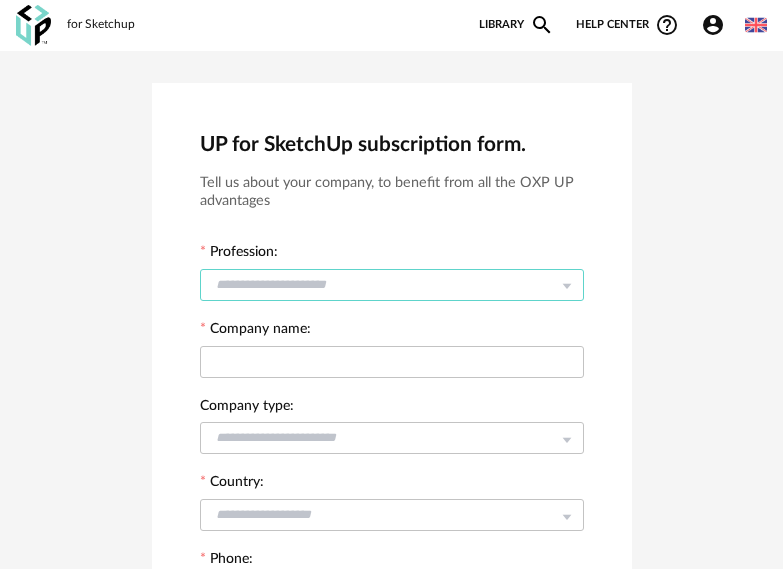 click at bounding box center [392, 285] 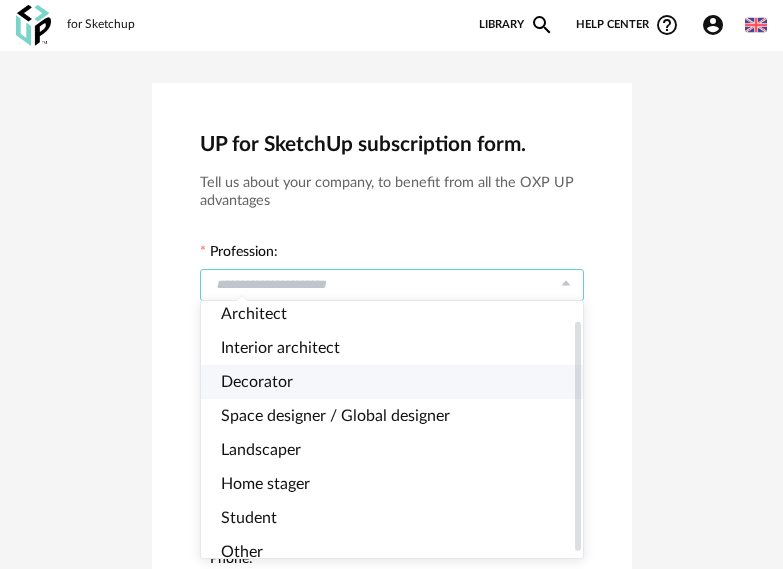 scroll, scrollTop: 27, scrollLeft: 0, axis: vertical 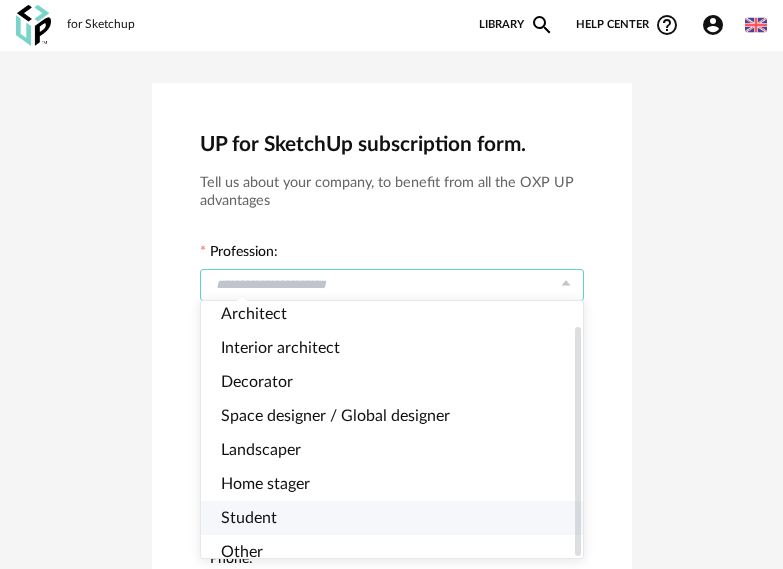 click on "Student" at bounding box center (400, 518) 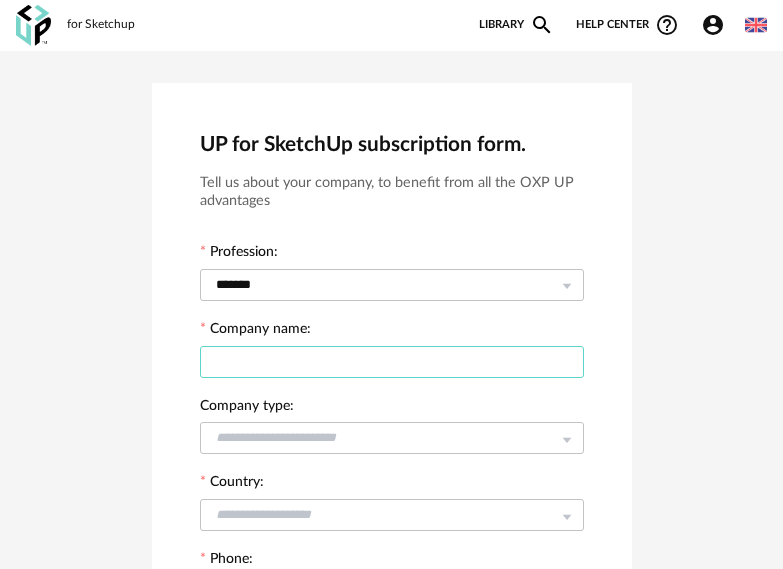 click at bounding box center (392, 362) 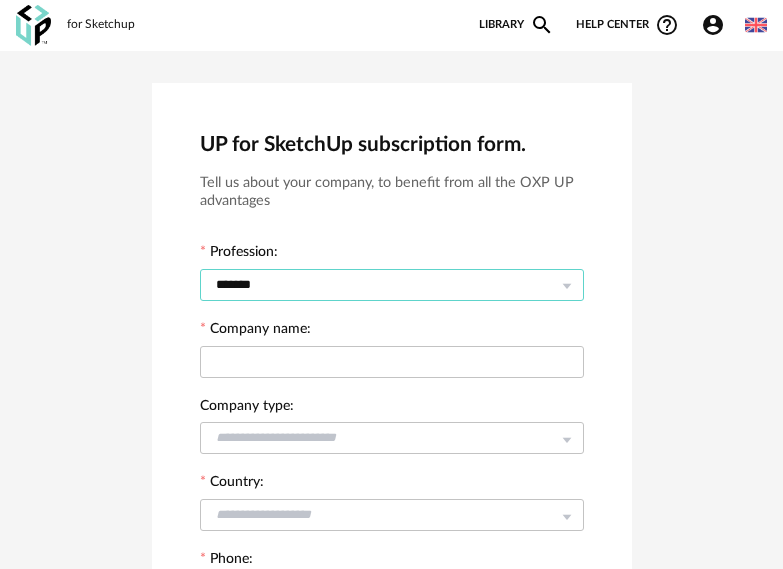click on "*******" at bounding box center [392, 285] 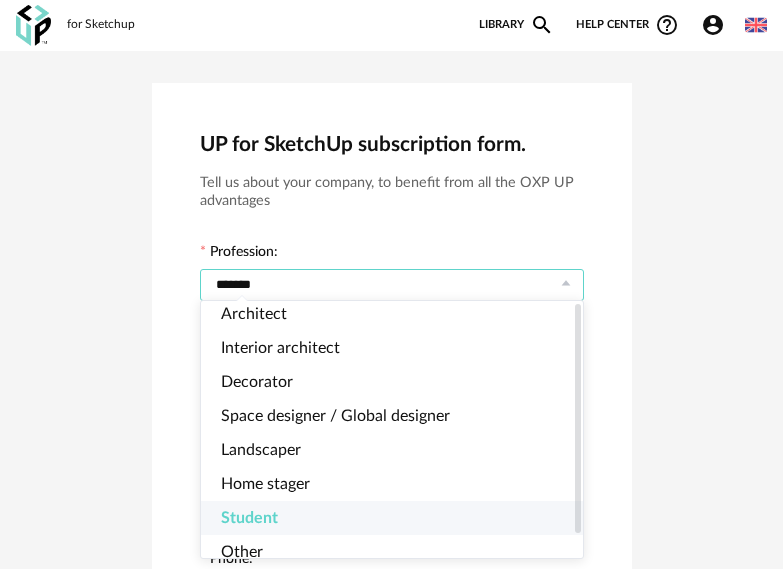 scroll, scrollTop: 27, scrollLeft: 0, axis: vertical 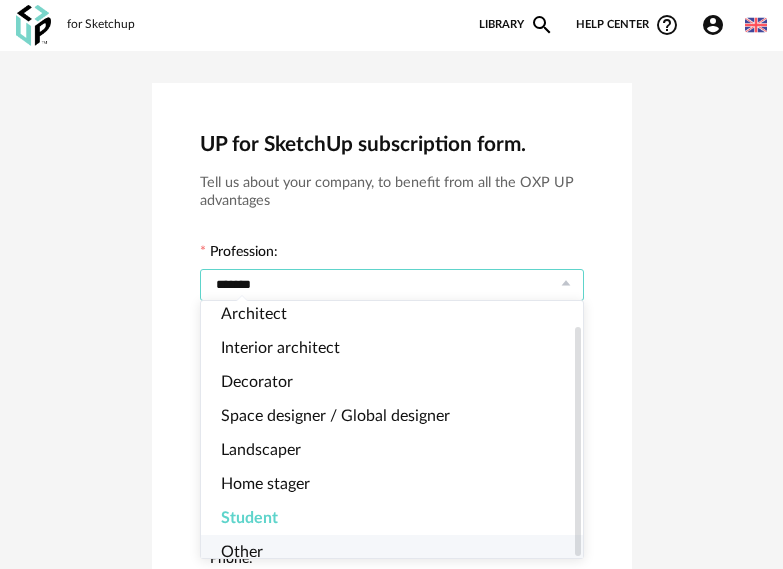 click on "Other" at bounding box center [400, 552] 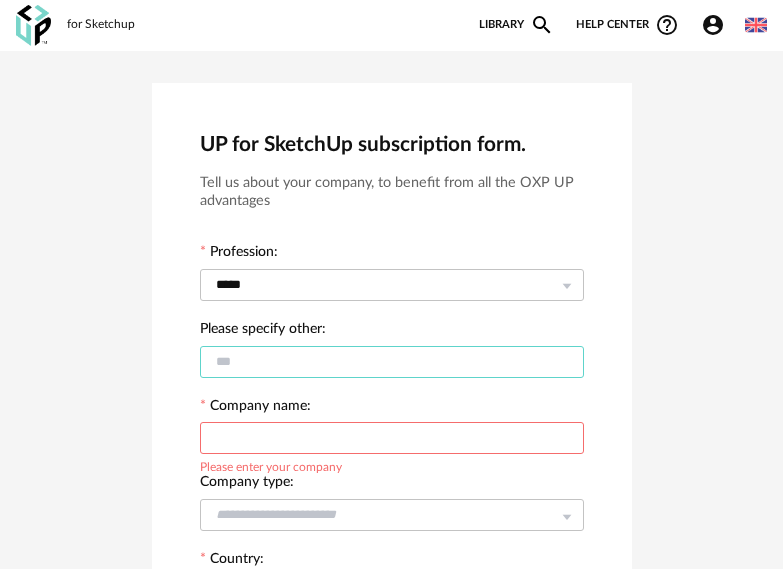 click at bounding box center [392, 362] 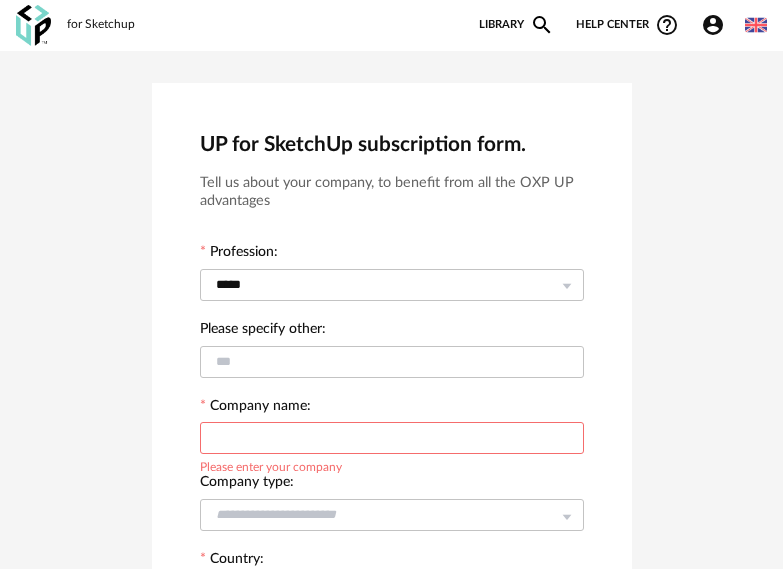 click at bounding box center [392, 438] 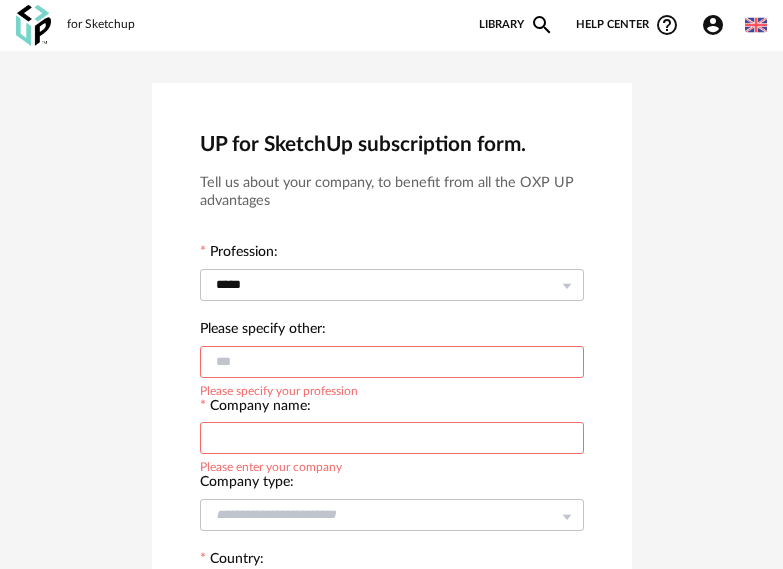 click at bounding box center [392, 362] 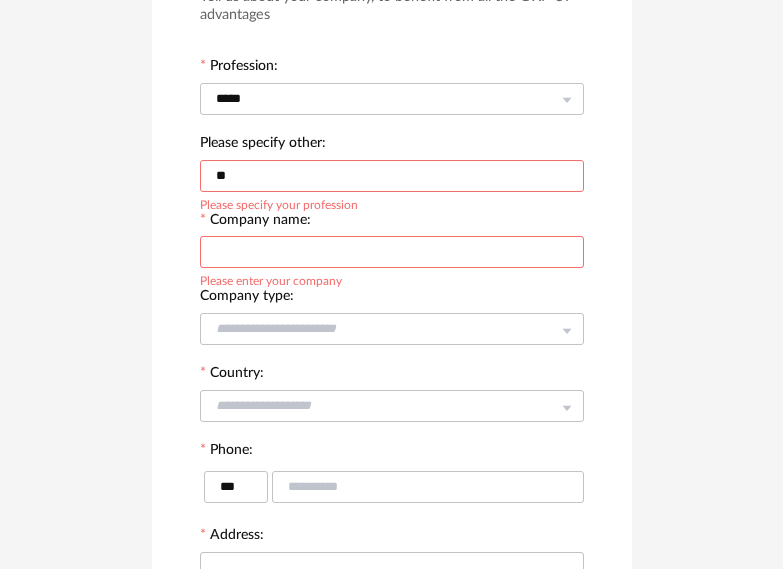 scroll, scrollTop: 300, scrollLeft: 0, axis: vertical 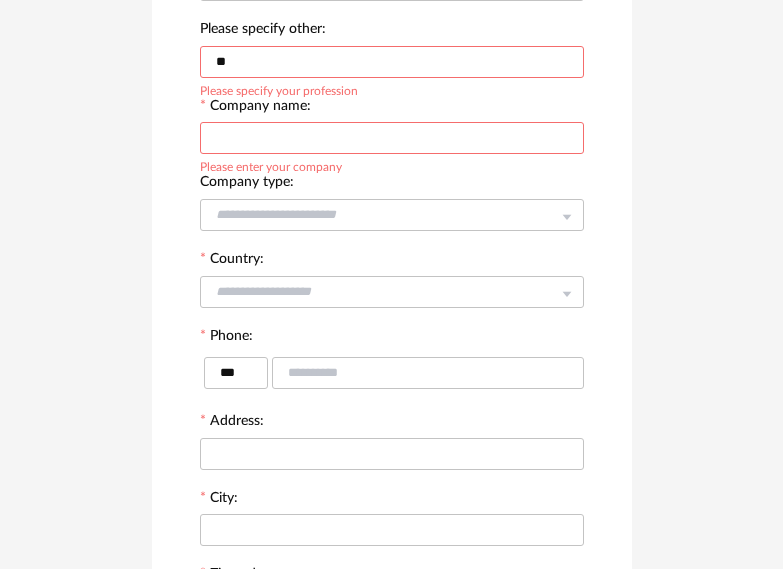 type on "**" 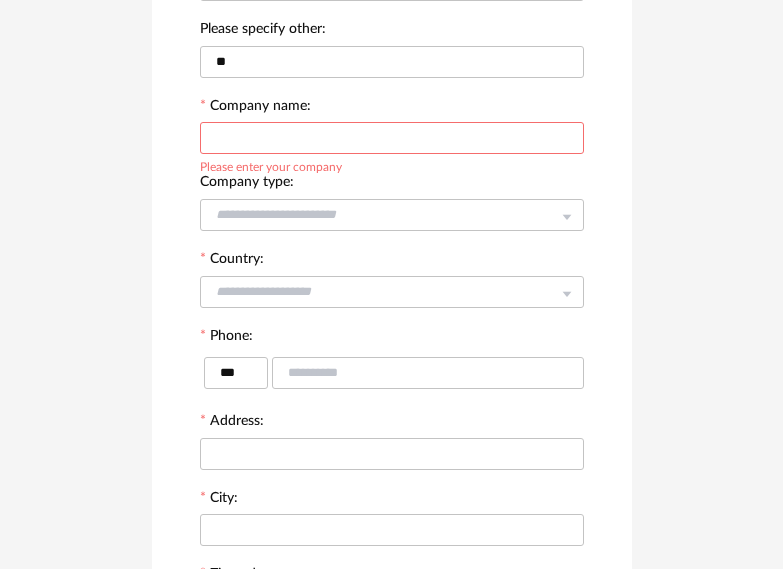 click at bounding box center (392, 138) 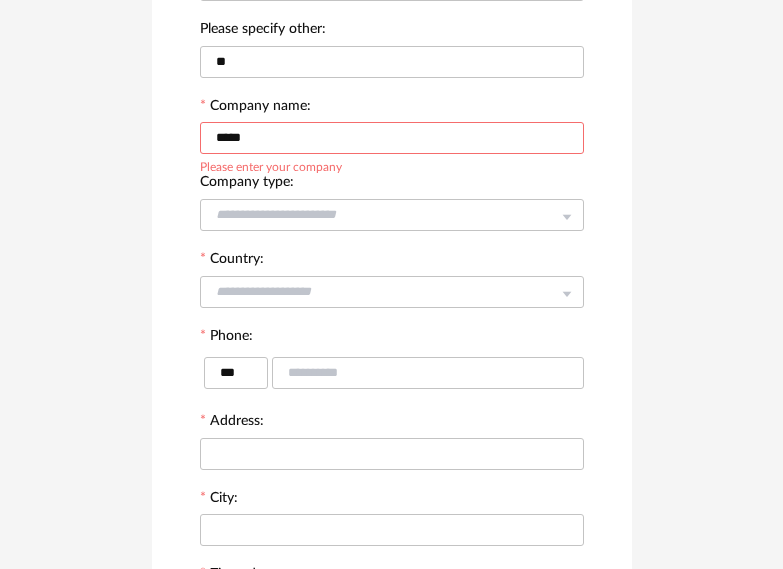 type on "*****" 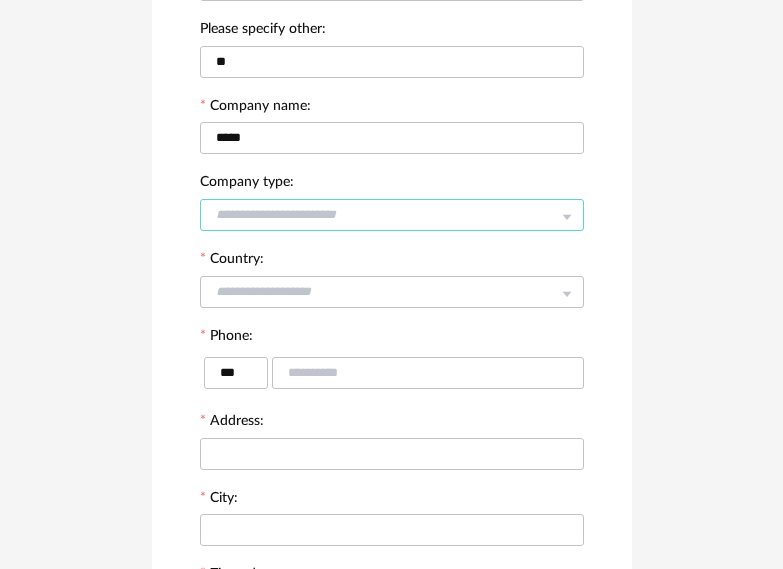 click at bounding box center [392, 215] 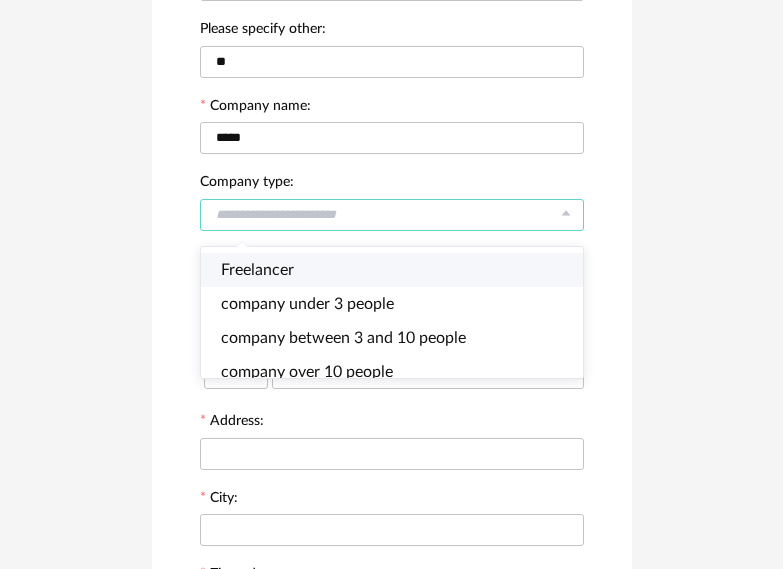 click on "Freelancer" at bounding box center [400, 270] 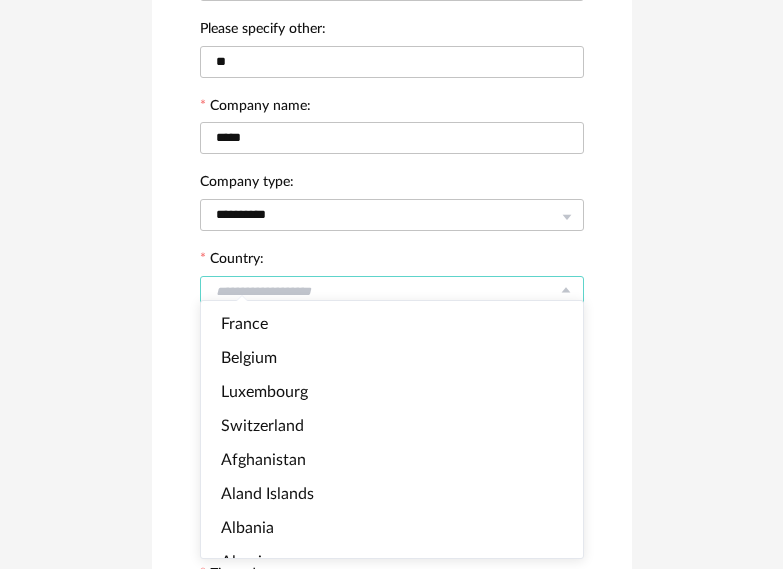 click at bounding box center (392, 292) 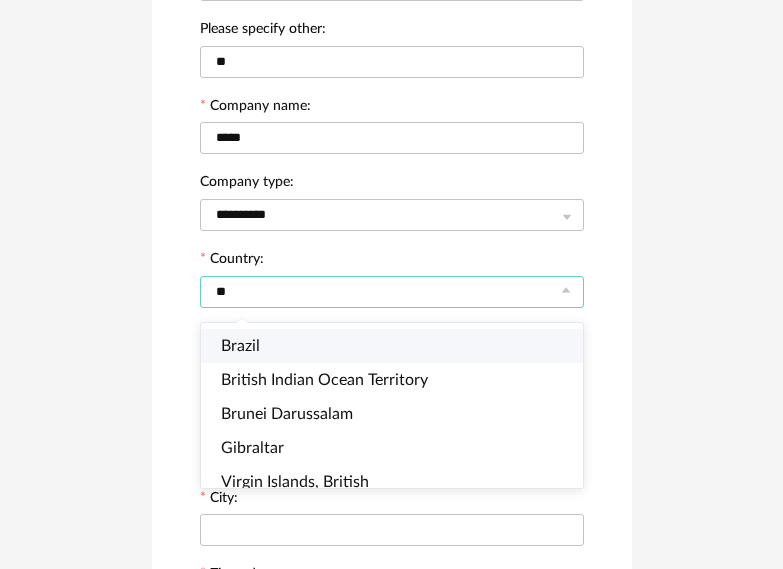 scroll, scrollTop: 0, scrollLeft: 0, axis: both 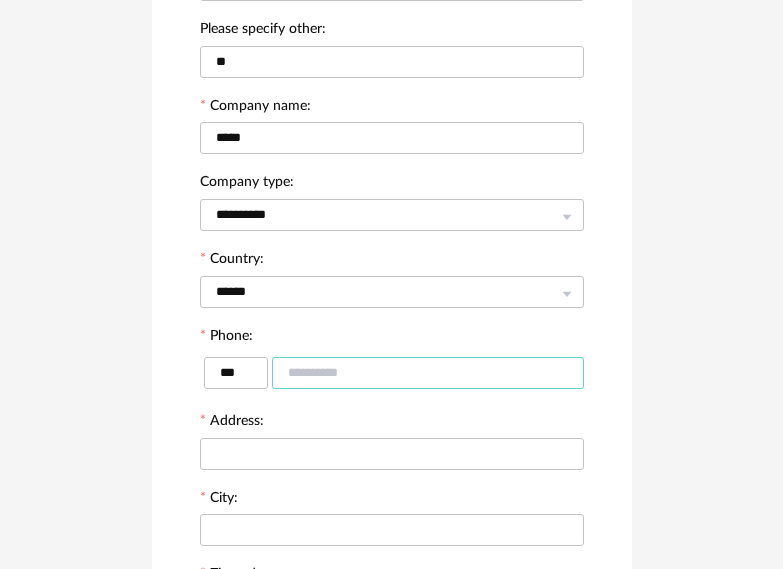 click at bounding box center (428, 373) 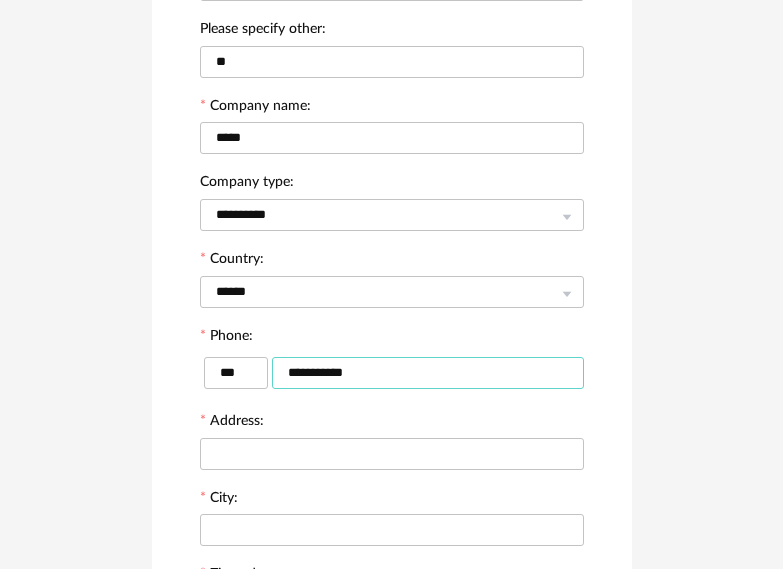 type on "**********" 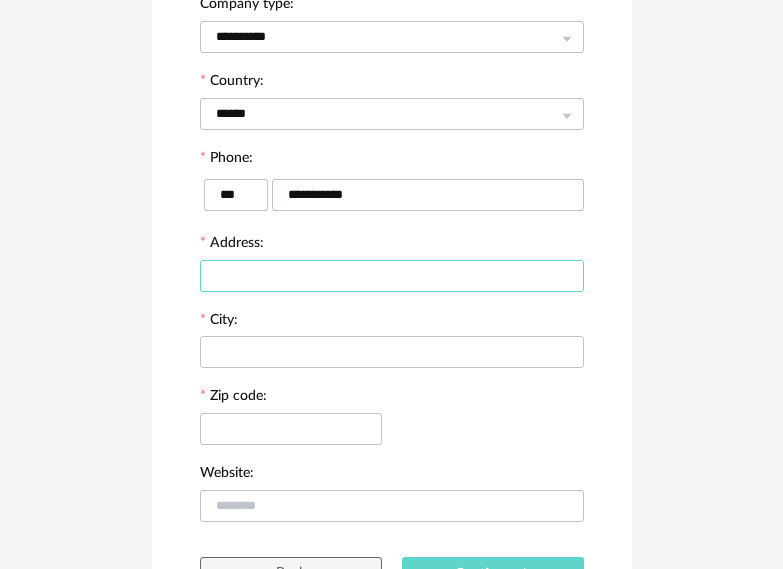 scroll, scrollTop: 500, scrollLeft: 0, axis: vertical 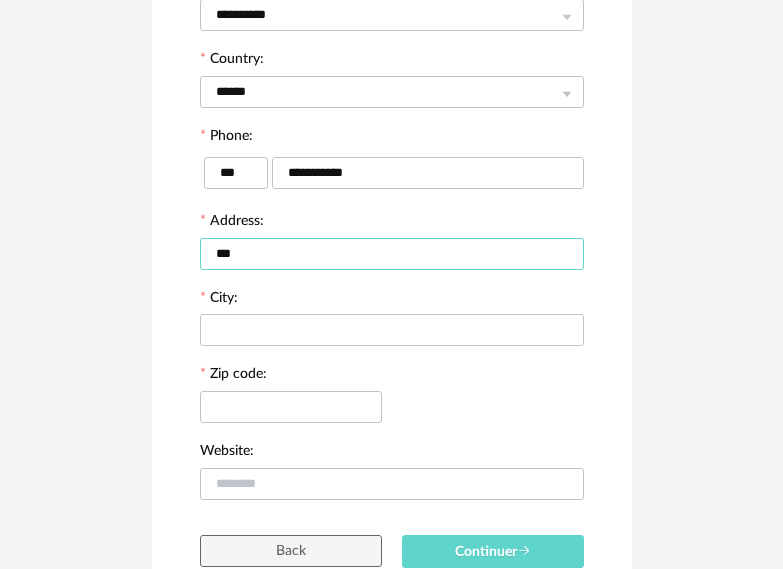 type on "***" 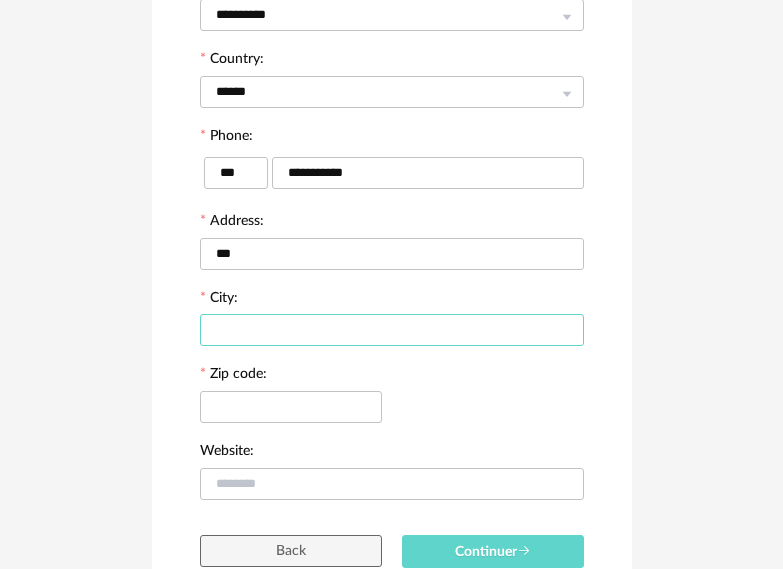 click at bounding box center [392, 330] 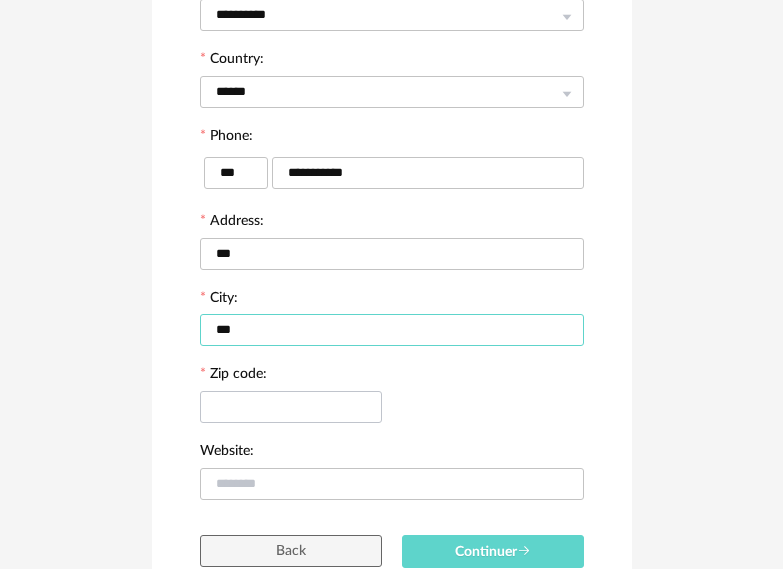 type on "***" 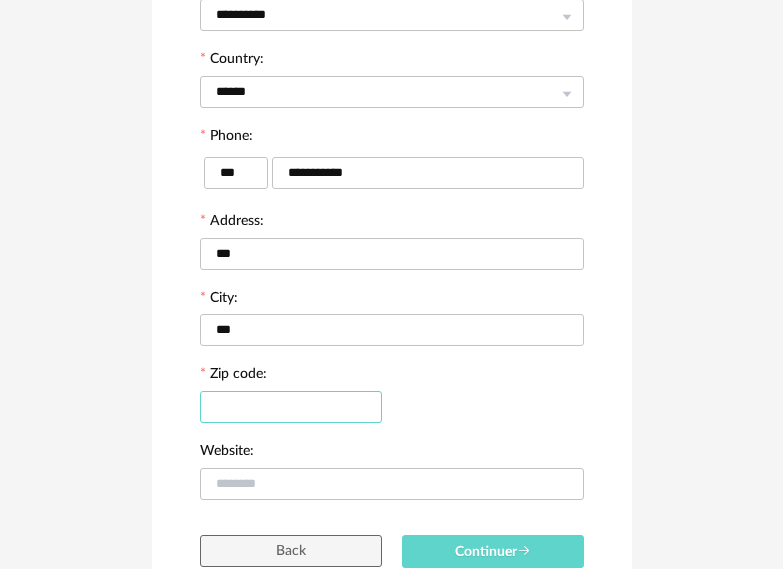 click at bounding box center (291, 407) 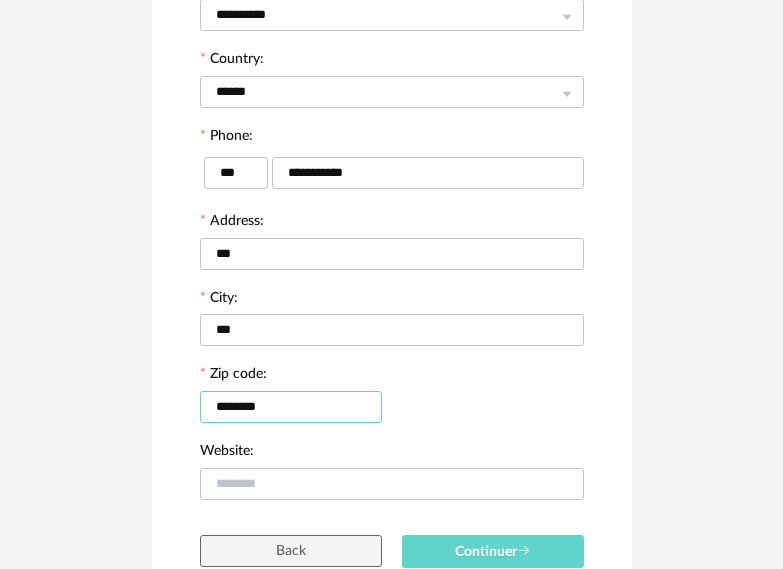 type on "********" 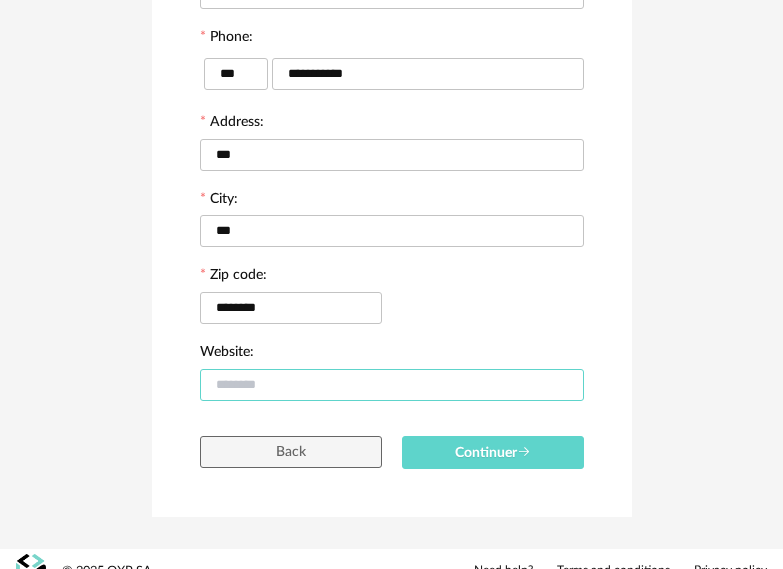 scroll, scrollTop: 600, scrollLeft: 0, axis: vertical 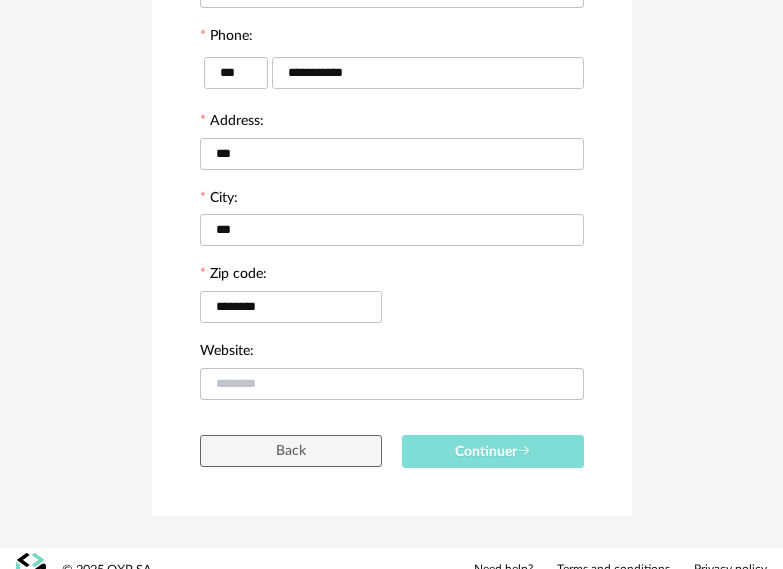 click on "Continuer" at bounding box center [493, 452] 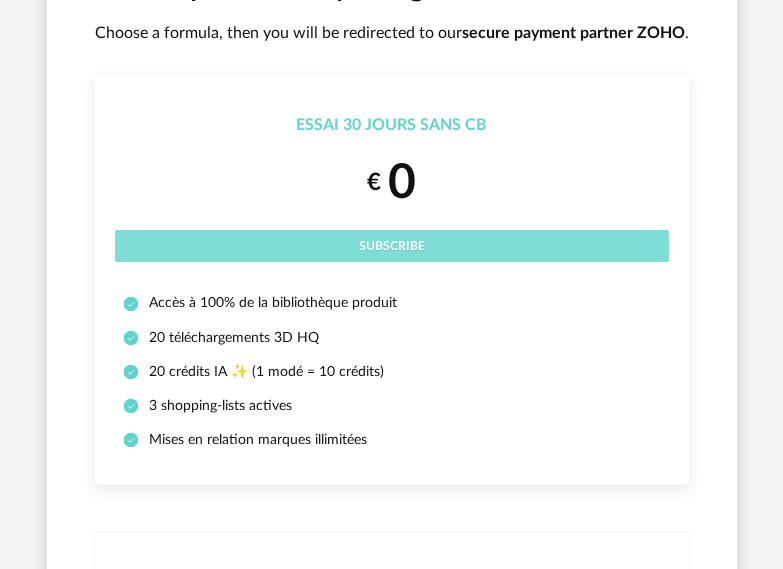scroll, scrollTop: 100, scrollLeft: 0, axis: vertical 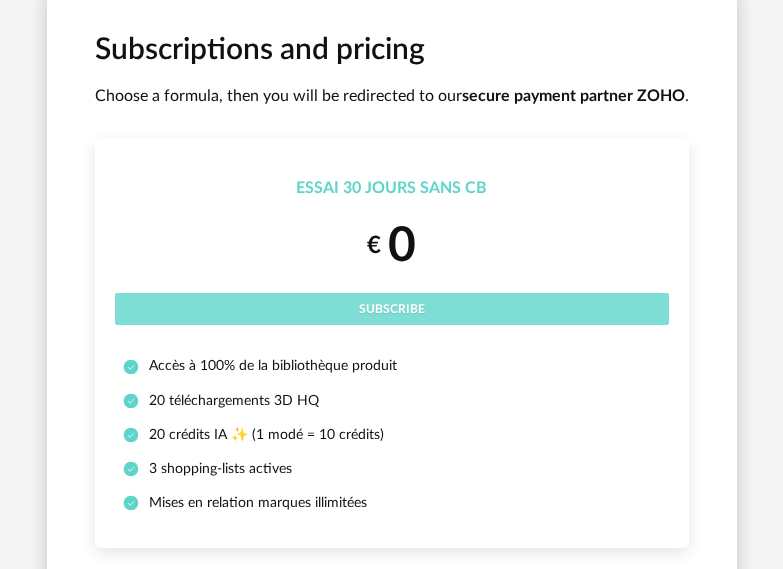 click on "Subscribe" at bounding box center [392, 309] 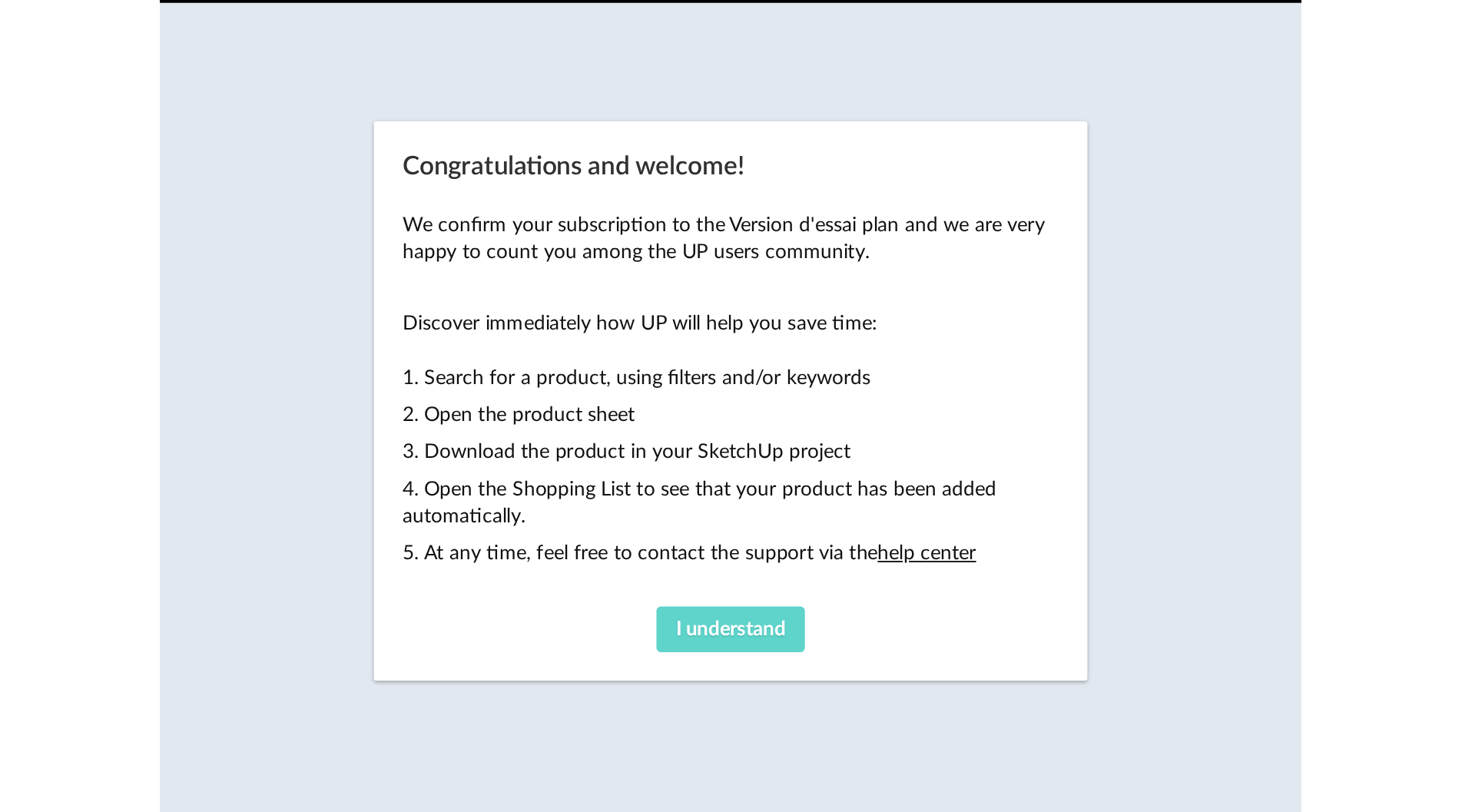 scroll, scrollTop: 0, scrollLeft: 0, axis: both 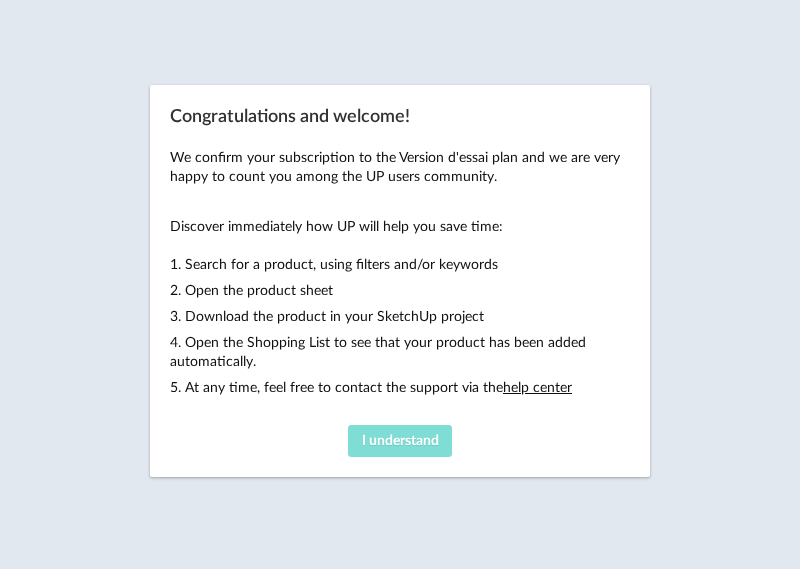 click on "I understand" at bounding box center [400, 441] 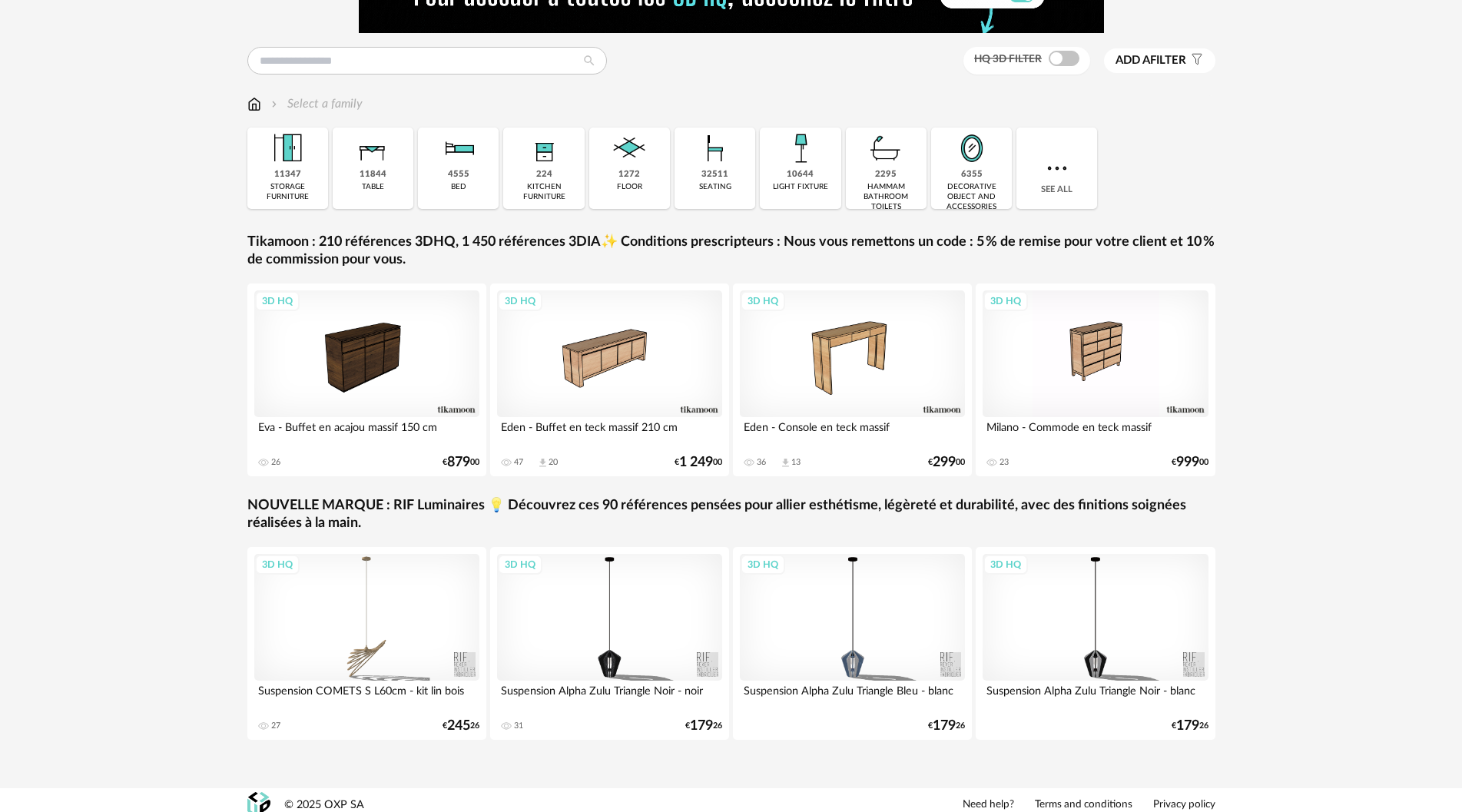 scroll, scrollTop: 99, scrollLeft: 0, axis: vertical 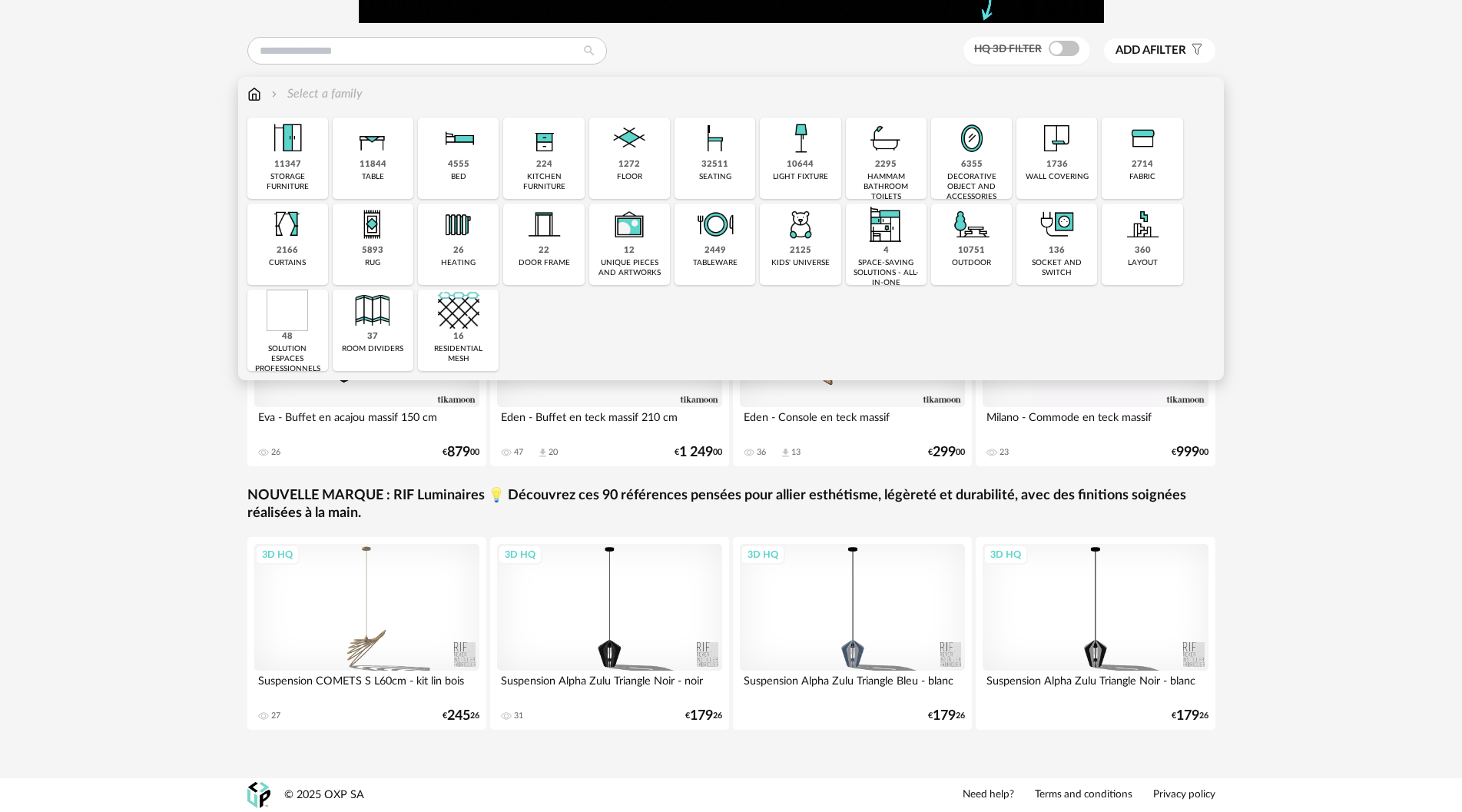 click at bounding box center (373, 138) 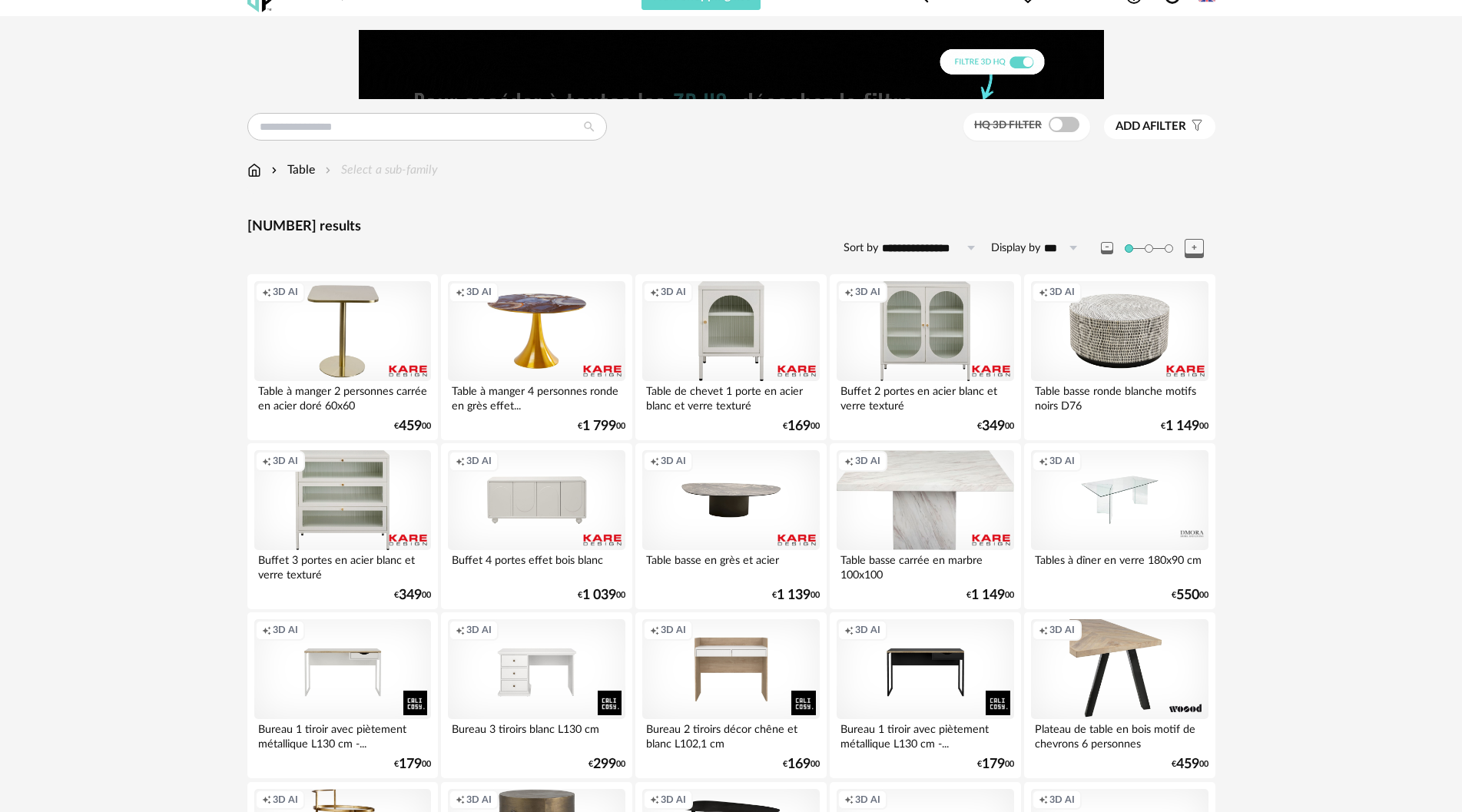 scroll, scrollTop: 22, scrollLeft: 0, axis: vertical 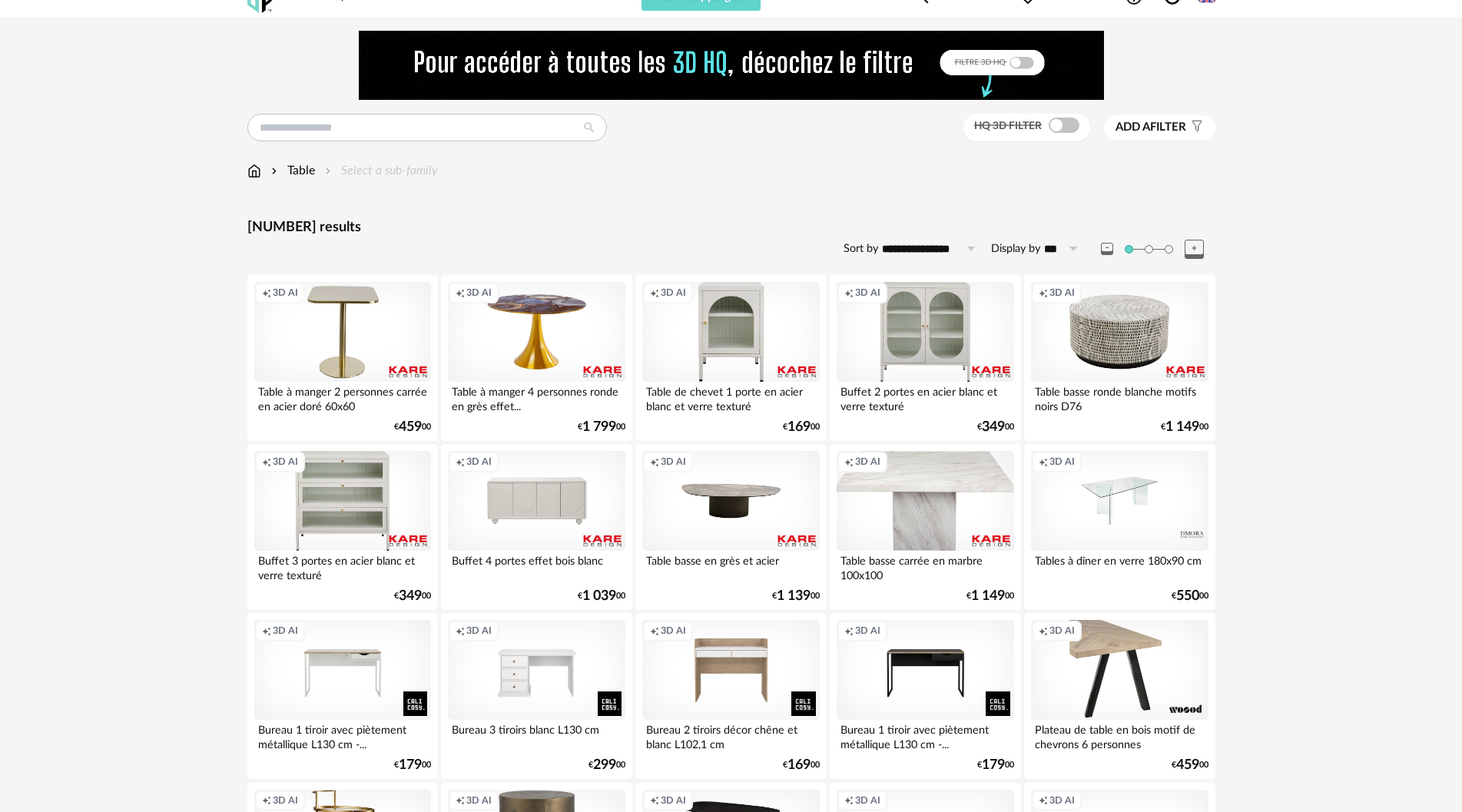 click on "Add a  filter s   Filter icon" at bounding box center (1159, 128) 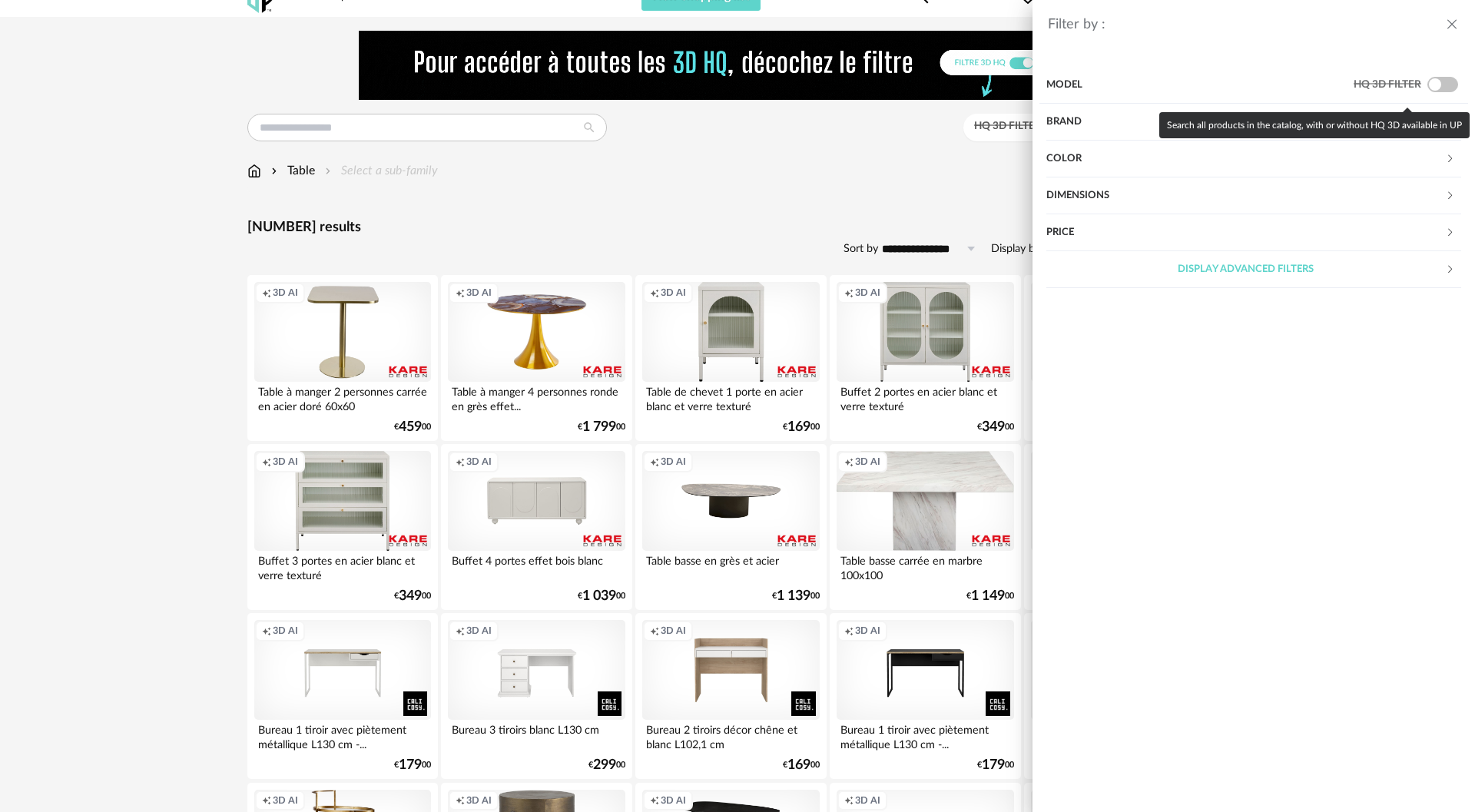 click at bounding box center [1443, 85] 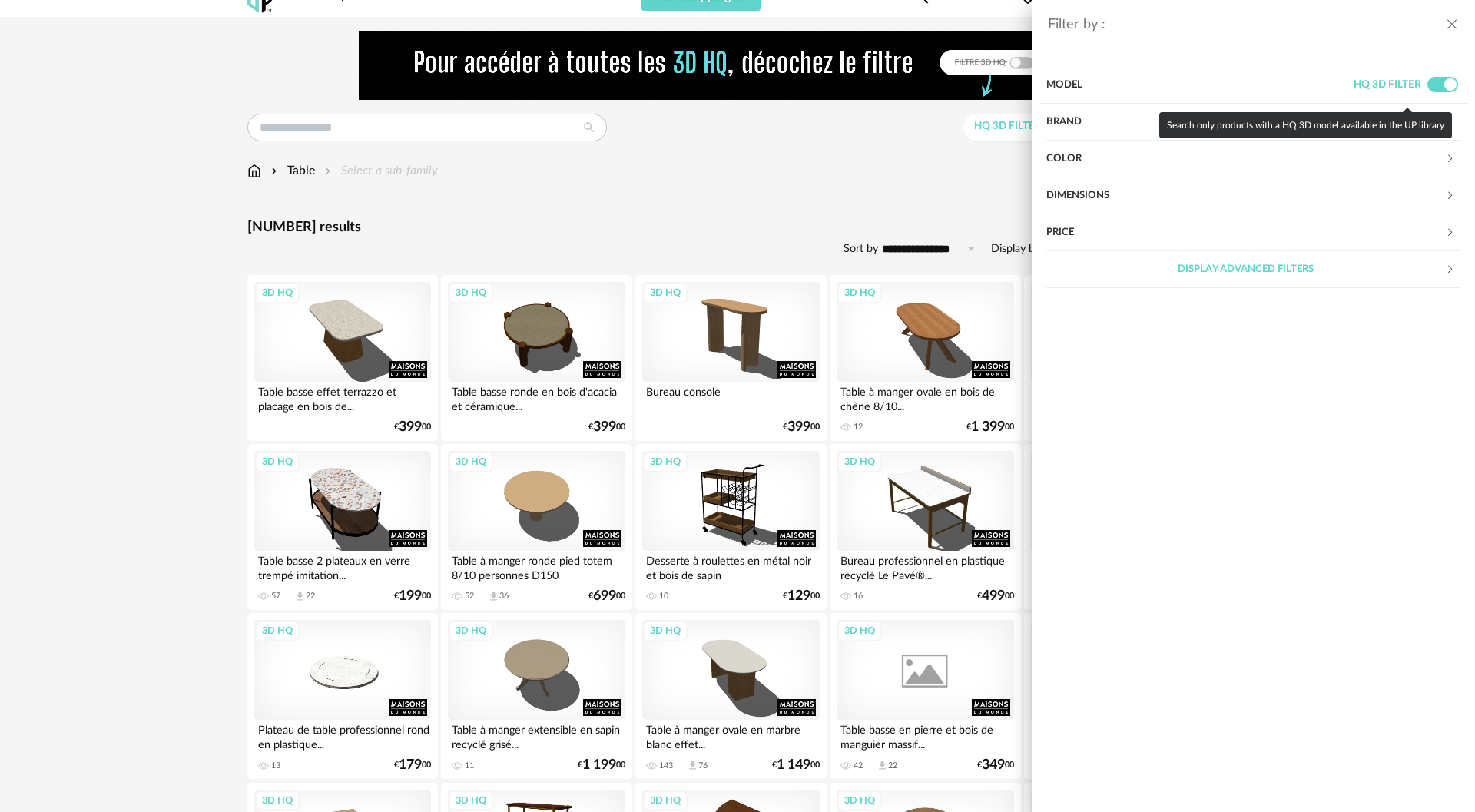 click at bounding box center [1443, 85] 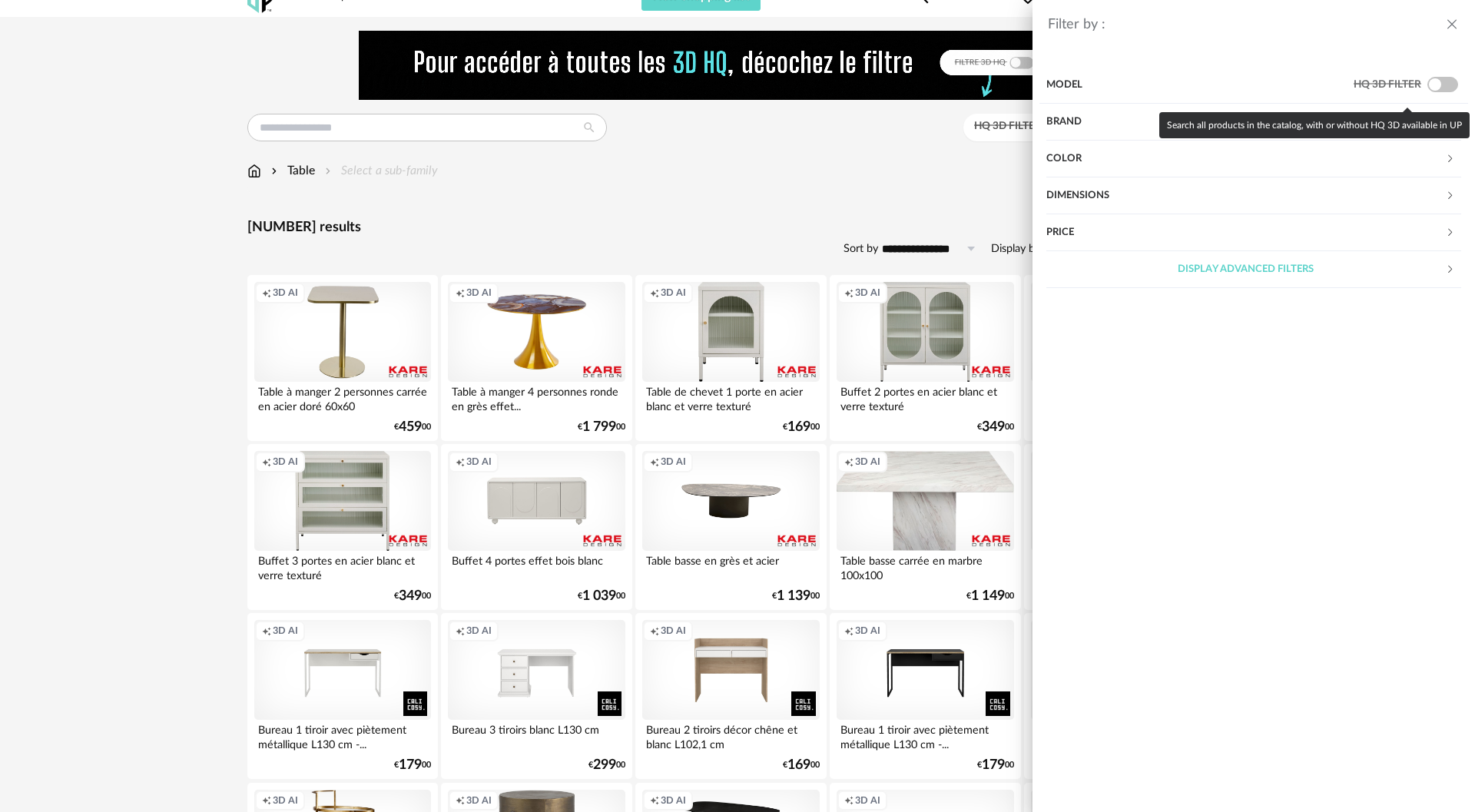 click on "Brand" at bounding box center [1245, 122] 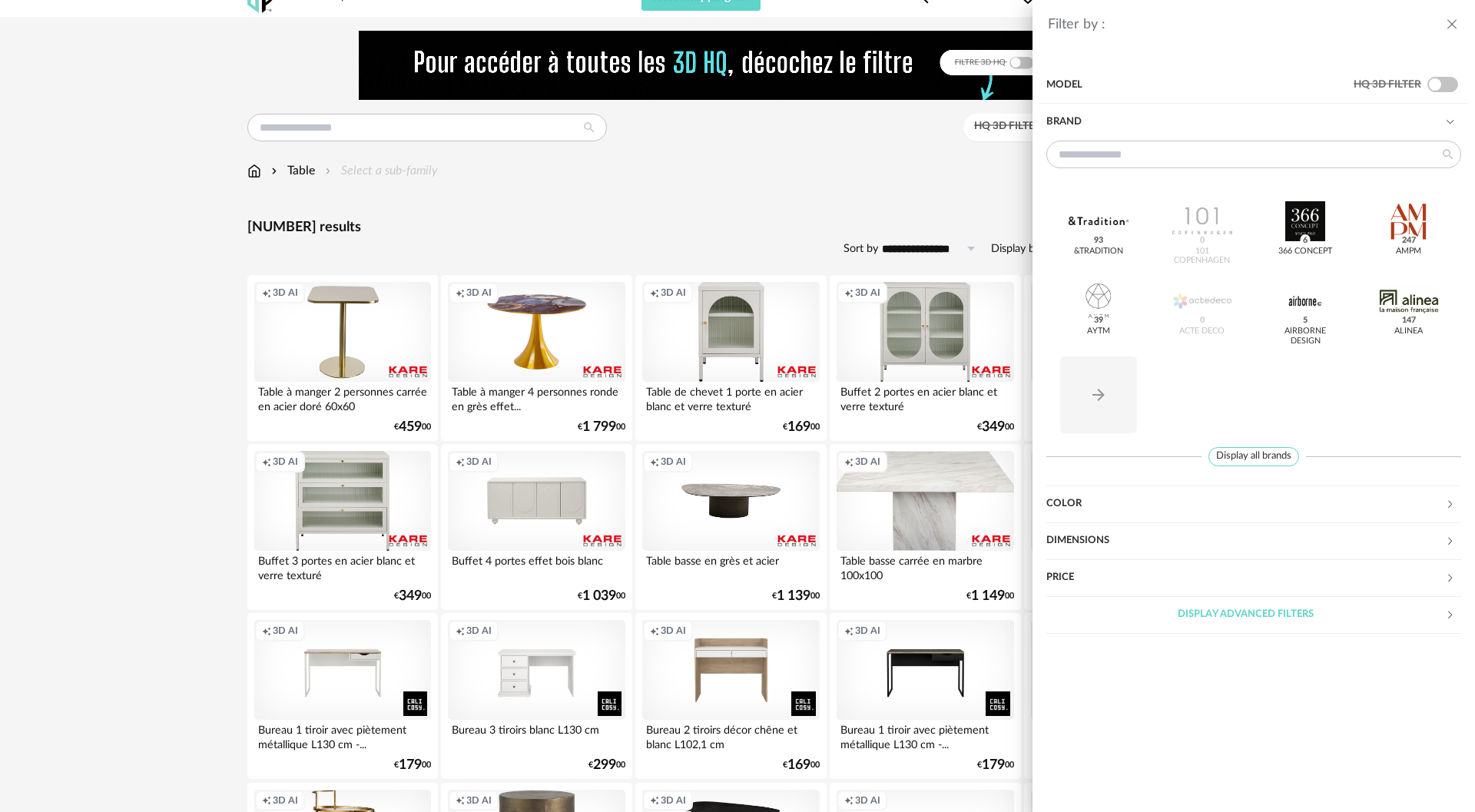 click on "Brand" at bounding box center [1245, 122] 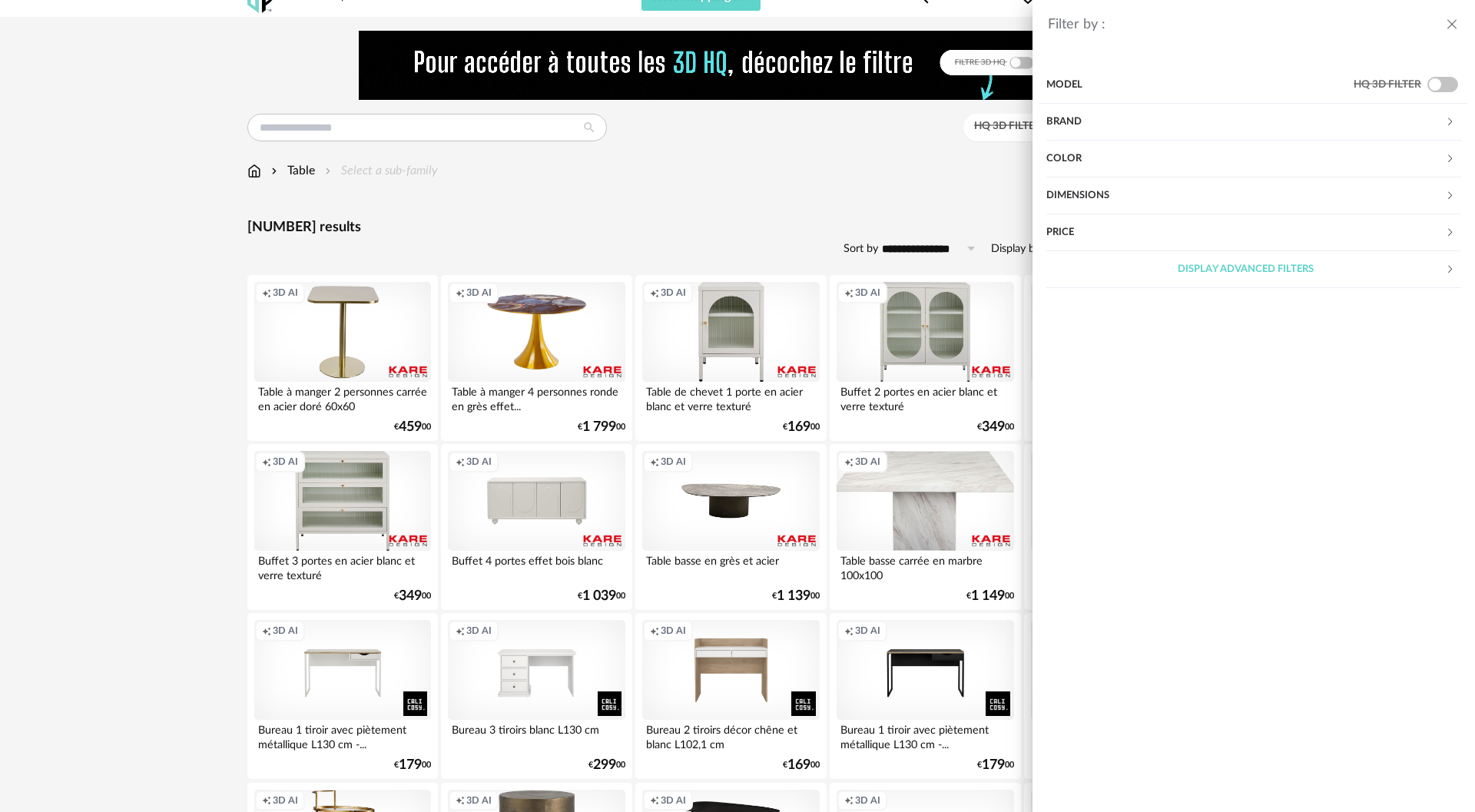 click on "Dimensions" at bounding box center [1245, 196] 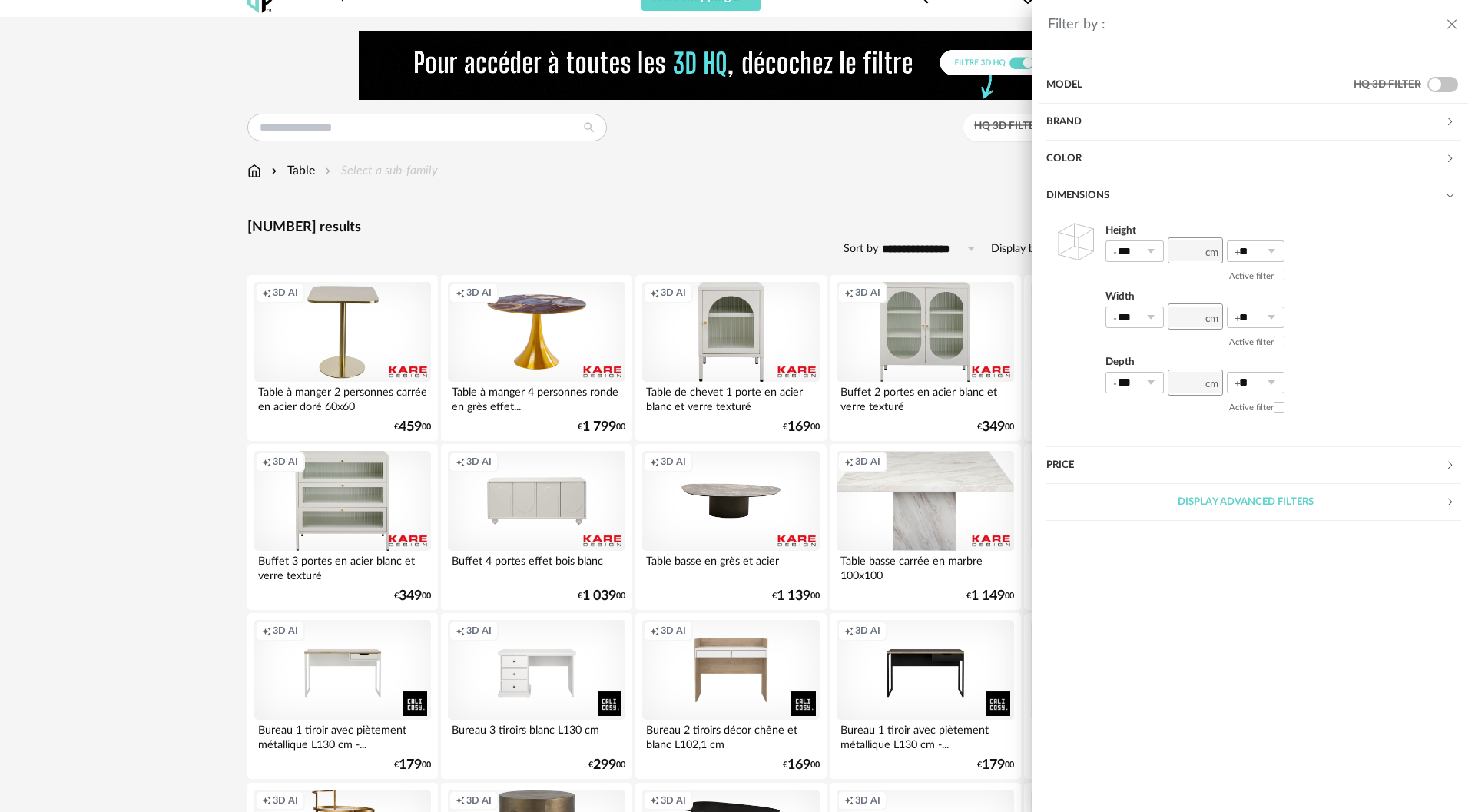 click on "Dimensions" at bounding box center (1245, 196) 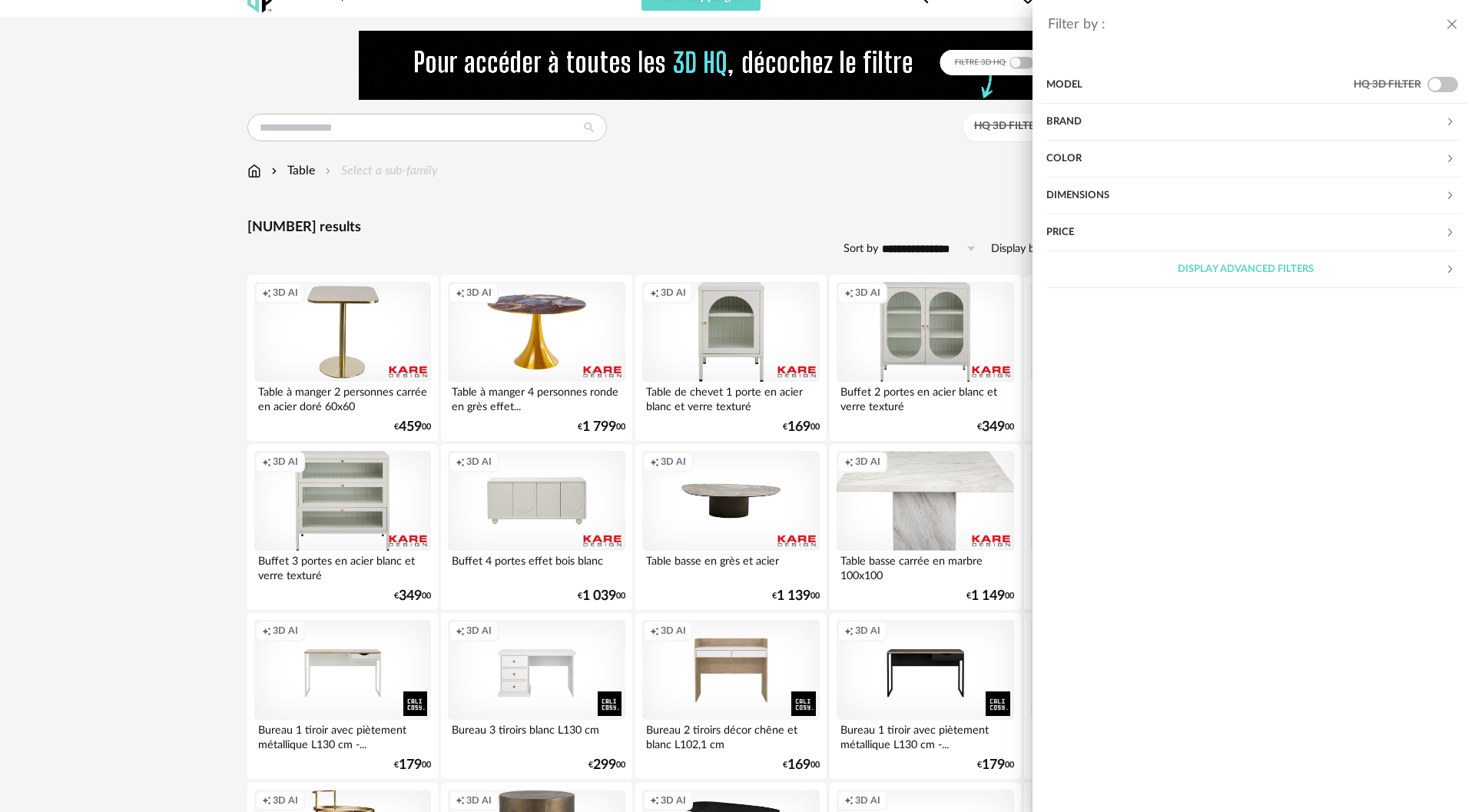 click on "Price" at bounding box center [1245, 233] 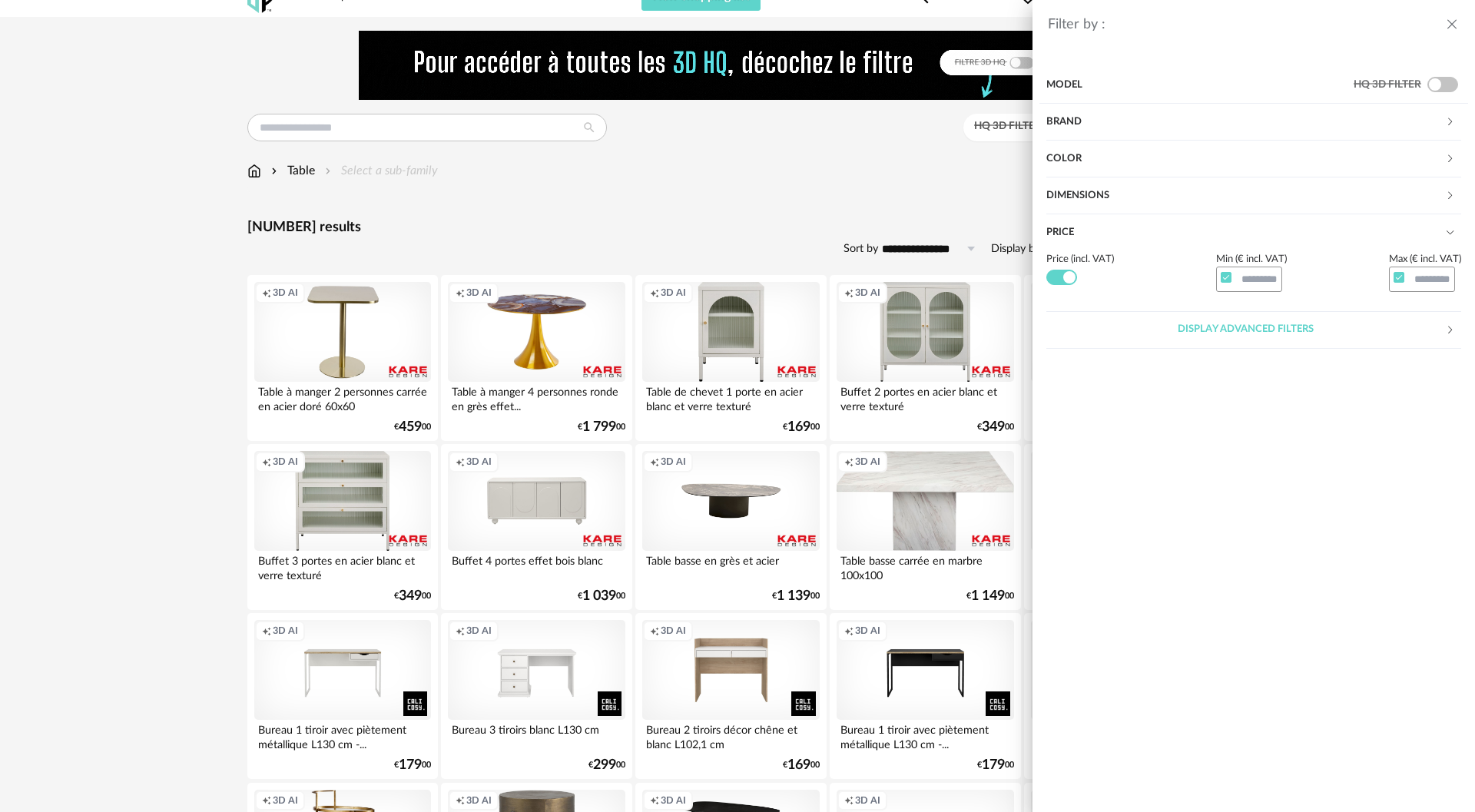 click at bounding box center [1062, 277] 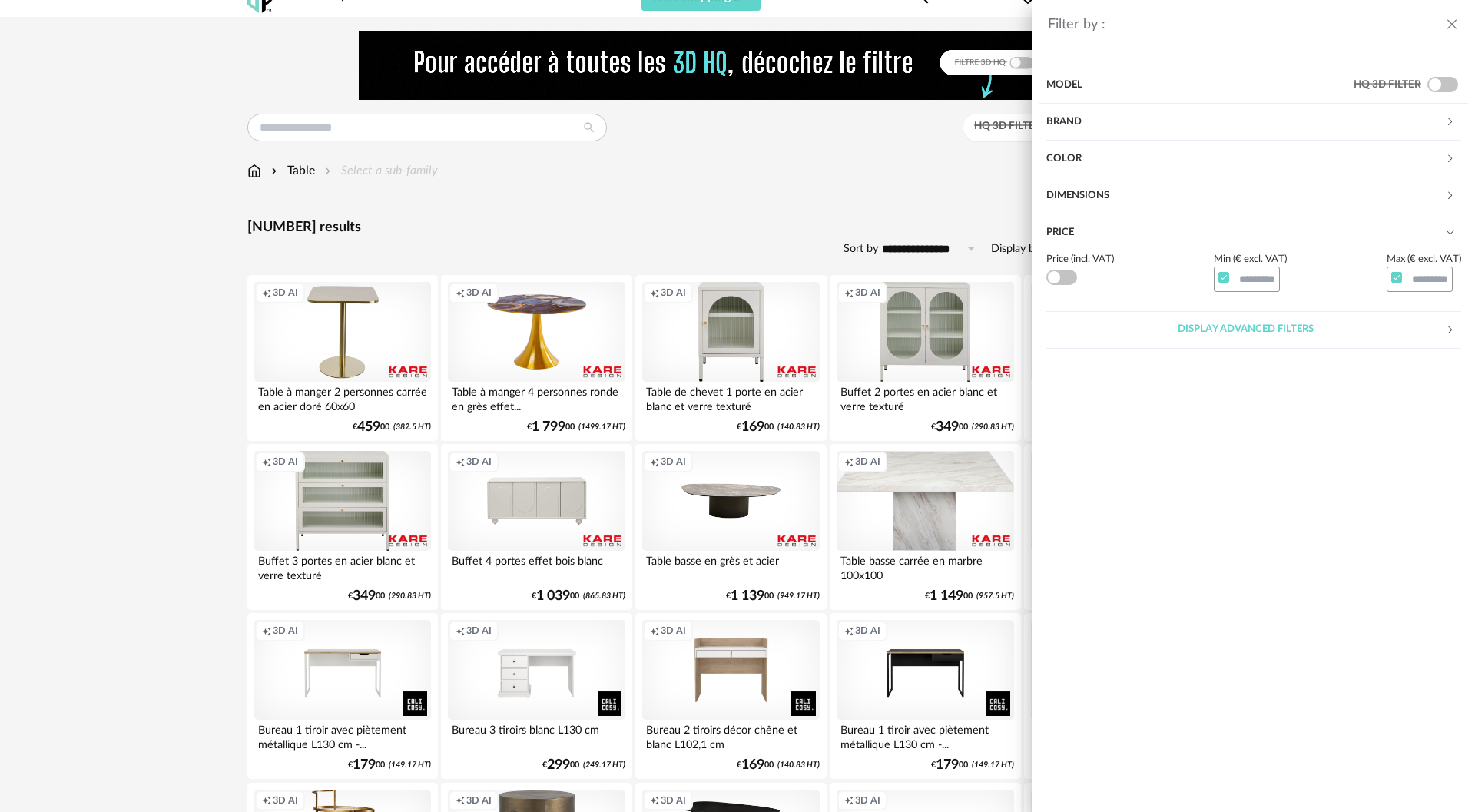 click at bounding box center (1062, 277) 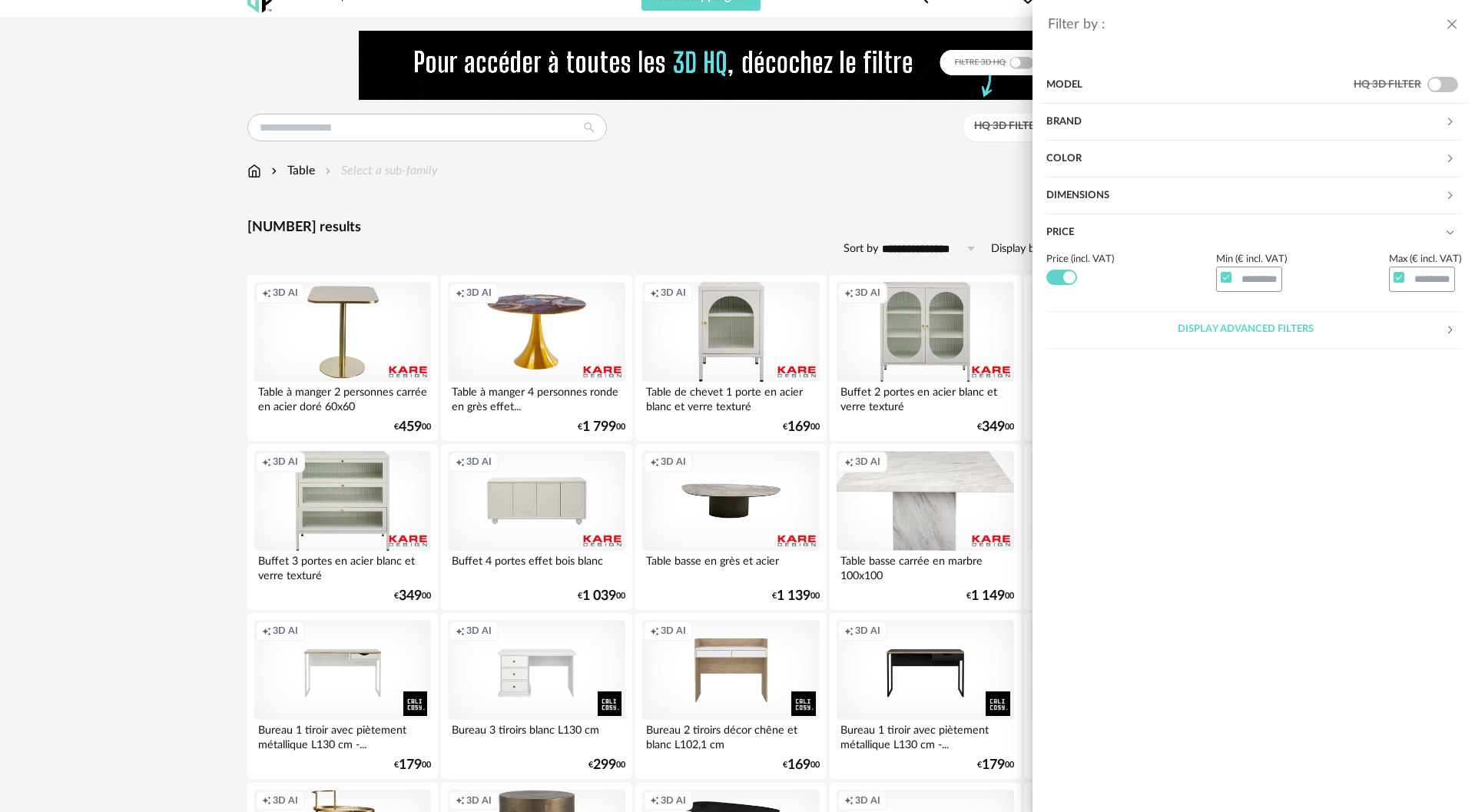 click at bounding box center [1452, 25] 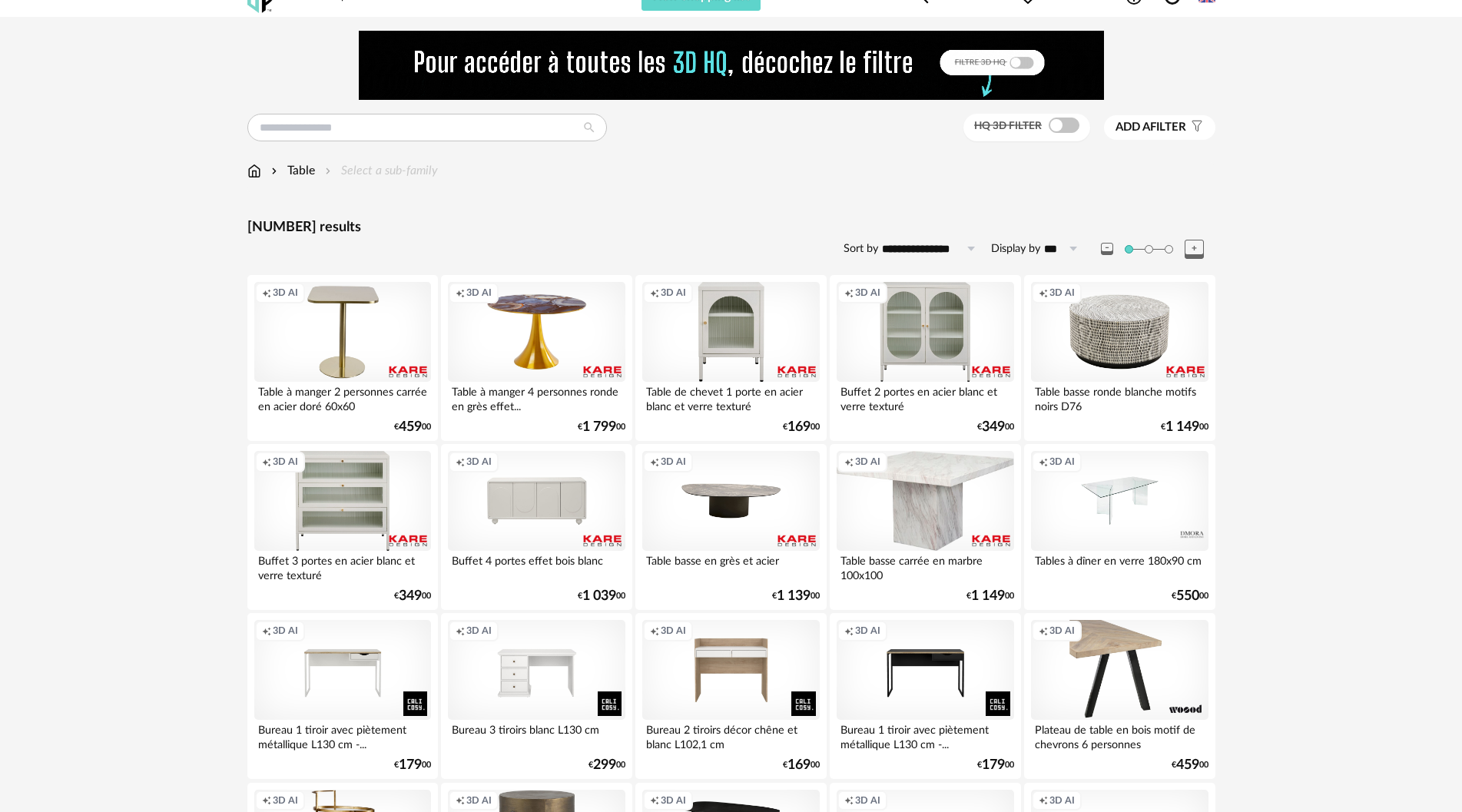 click on "Creation icon   3D AI" at bounding box center (925, 501) 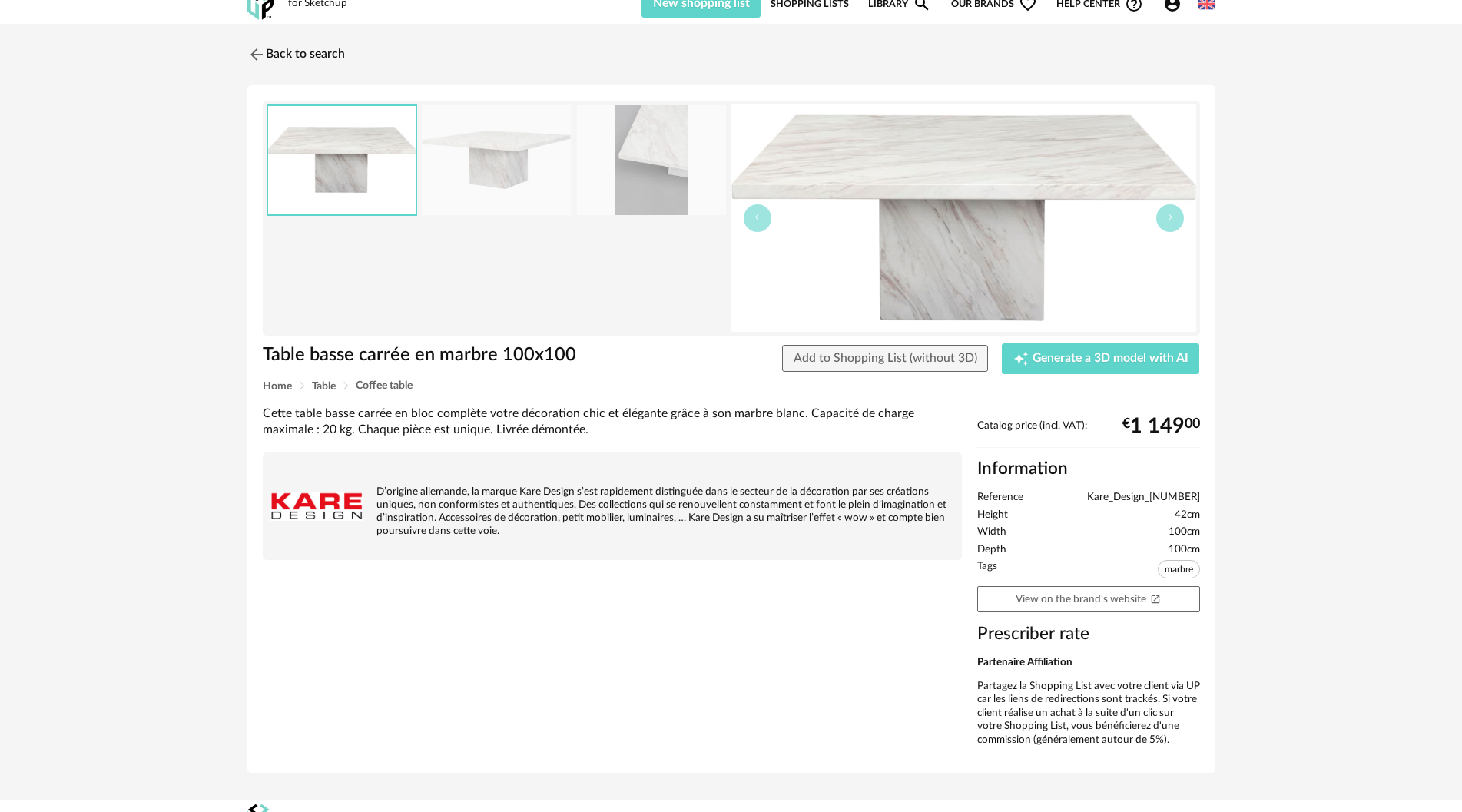 scroll, scrollTop: 0, scrollLeft: 0, axis: both 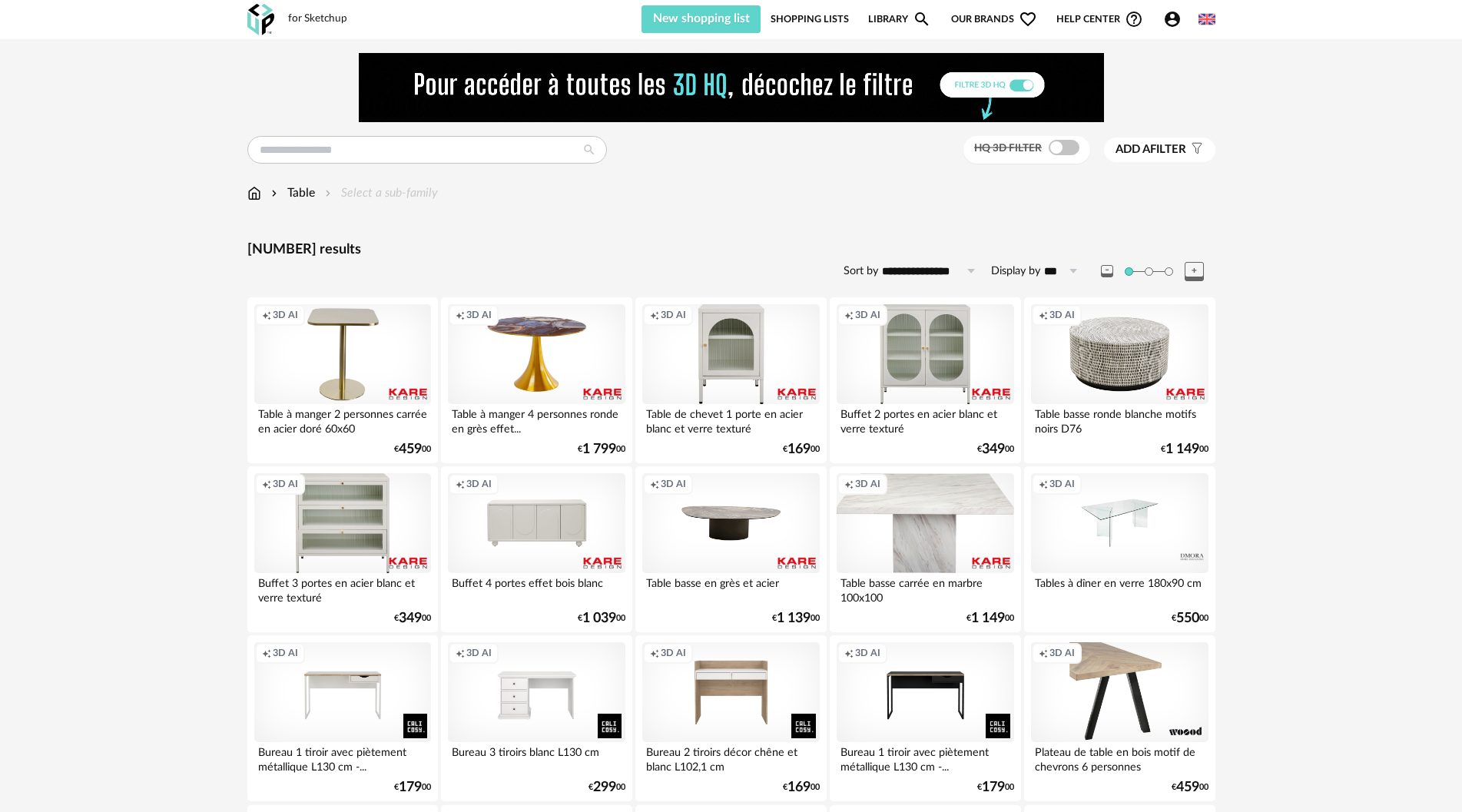 click on "Shopping Lists" at bounding box center (810, 19) 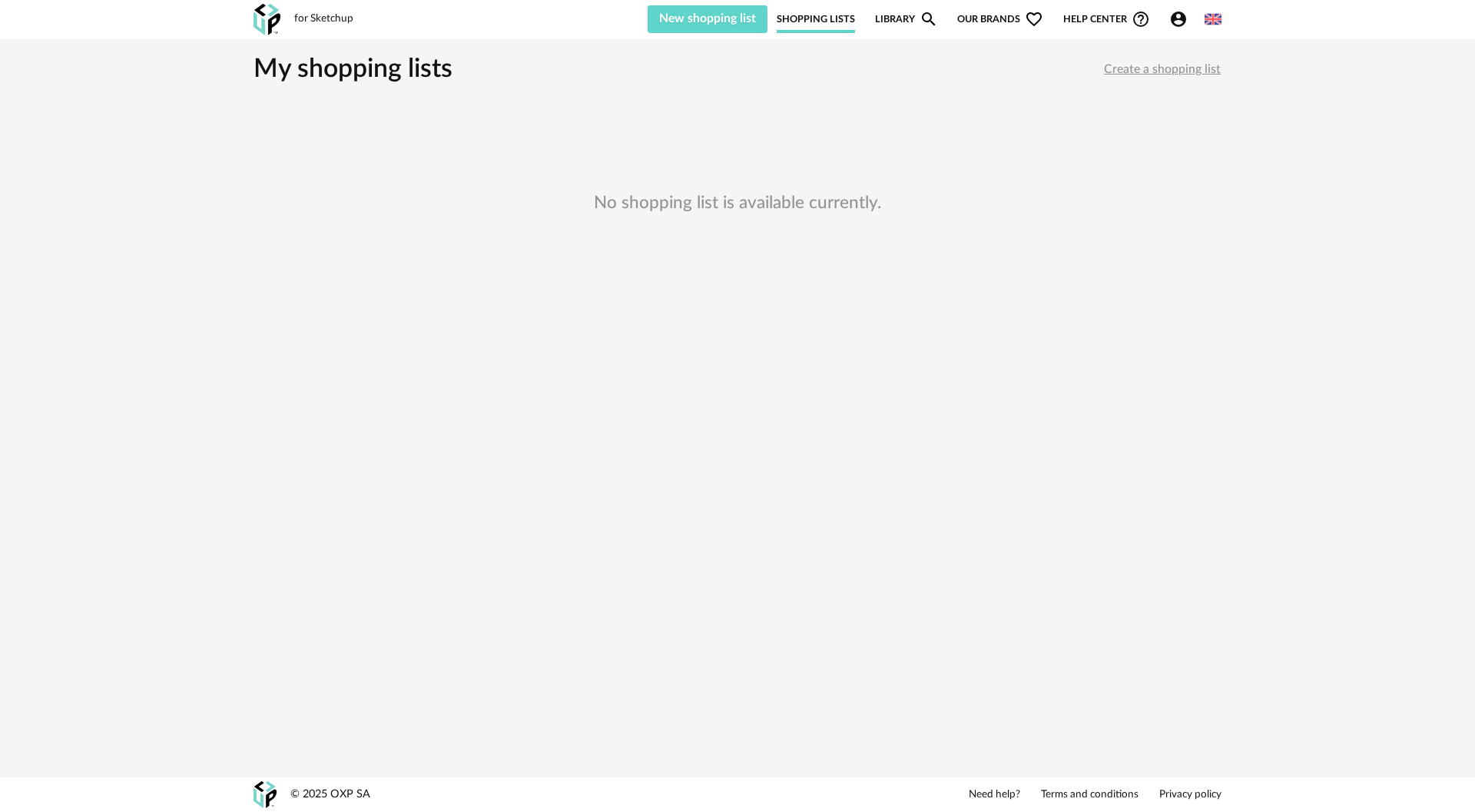 click on "Library Magnify icon" at bounding box center [907, 19] 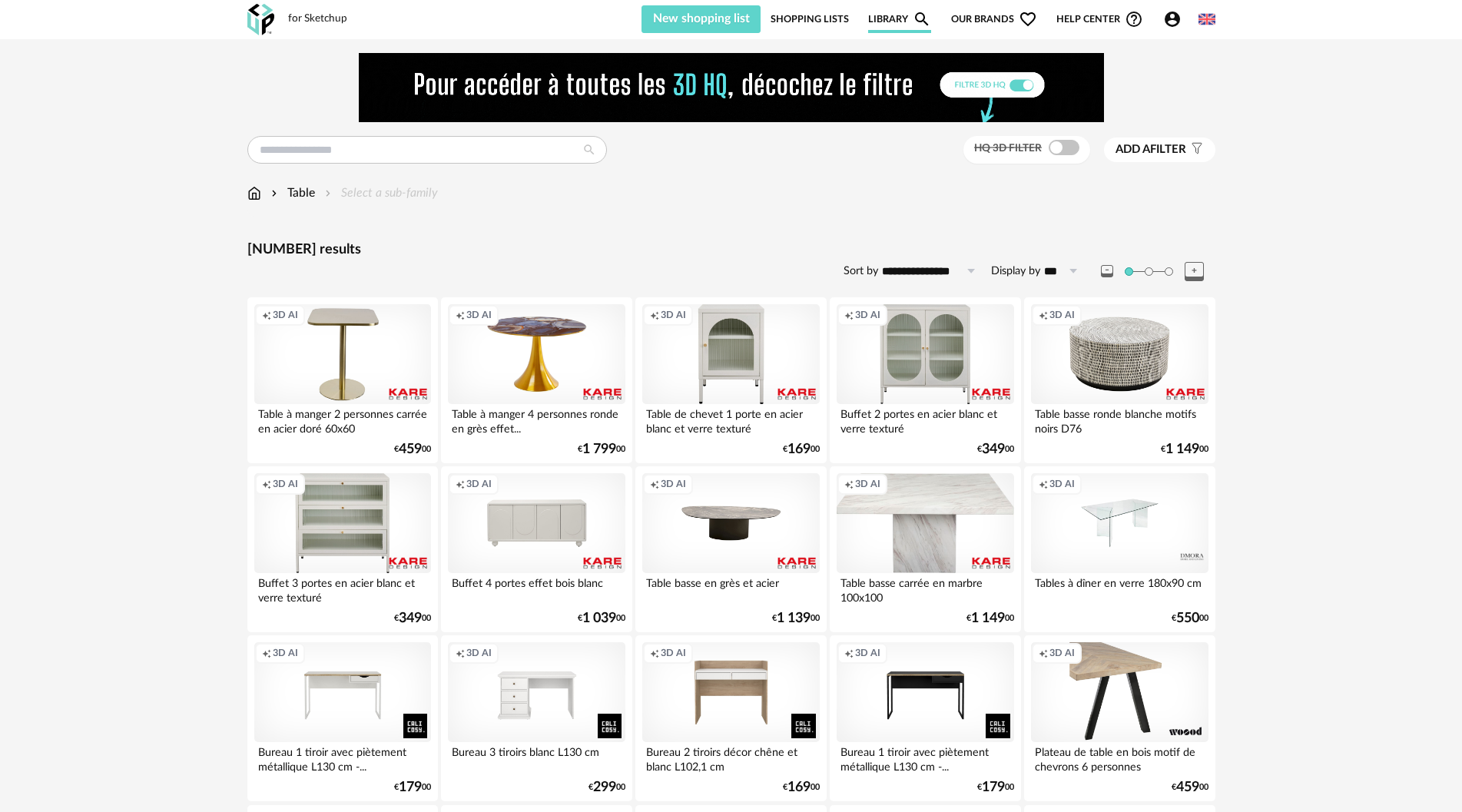 click on "Our brands Heart Outline icon" at bounding box center (994, 19) 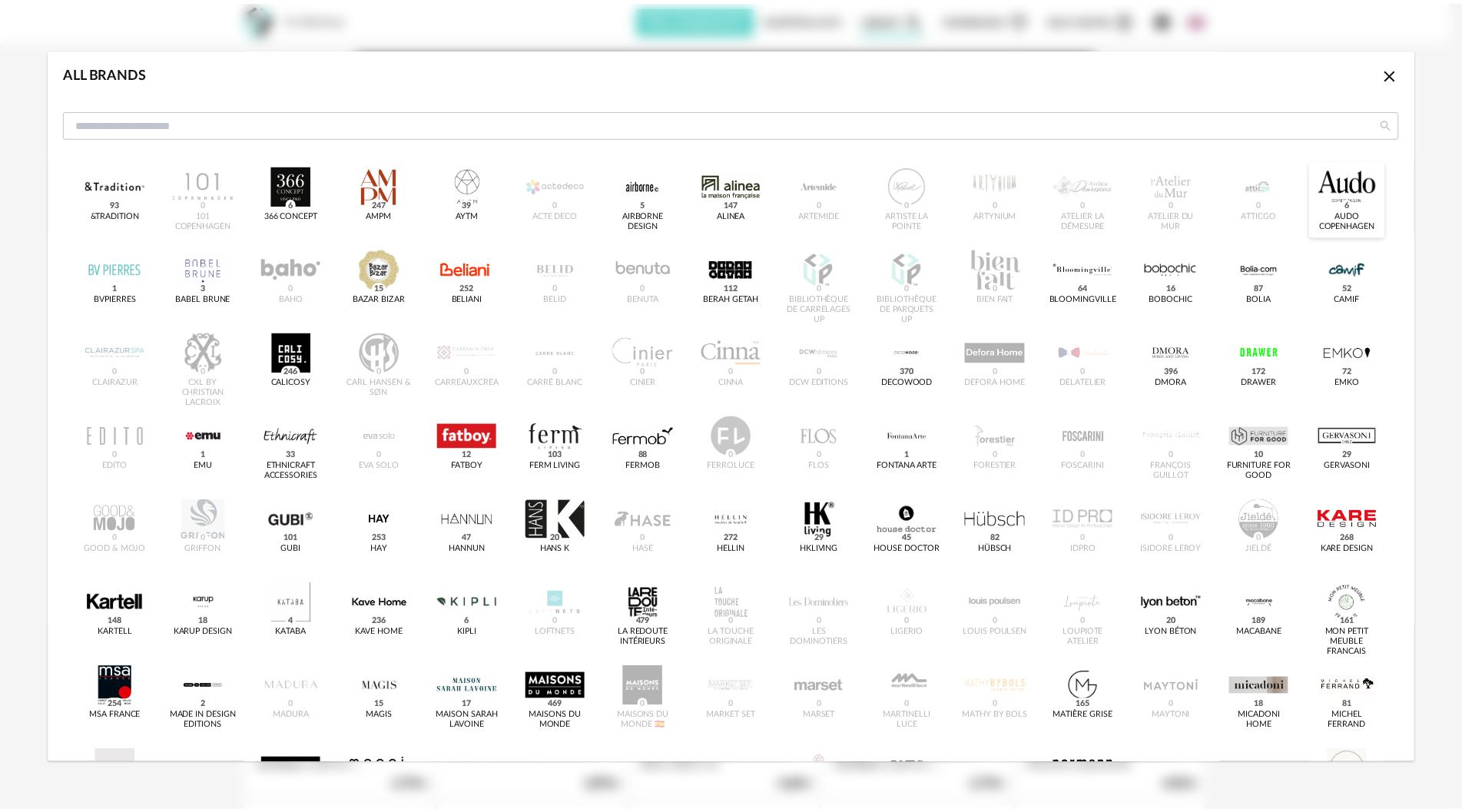 scroll, scrollTop: 0, scrollLeft: 0, axis: both 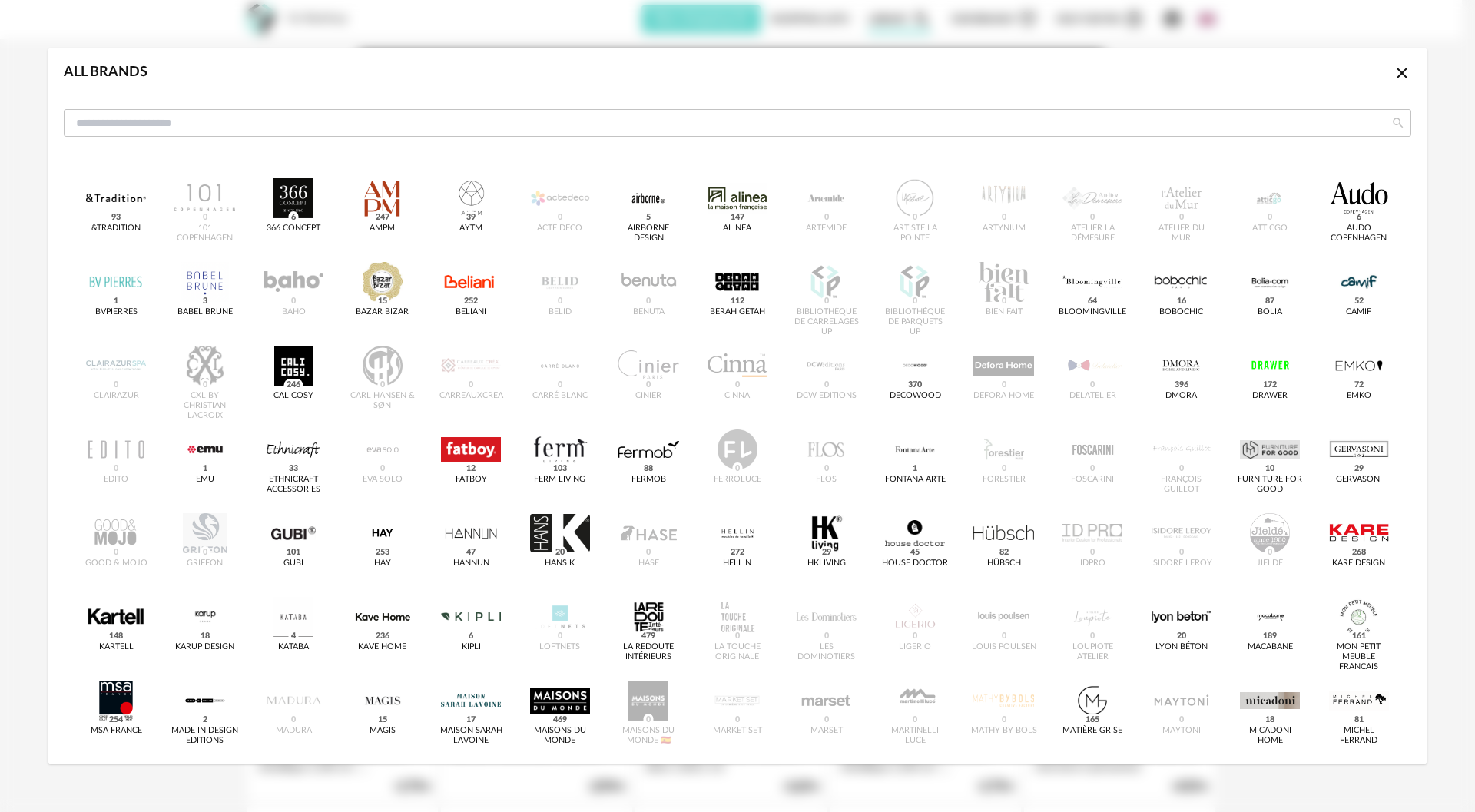 click on "Close icon" 